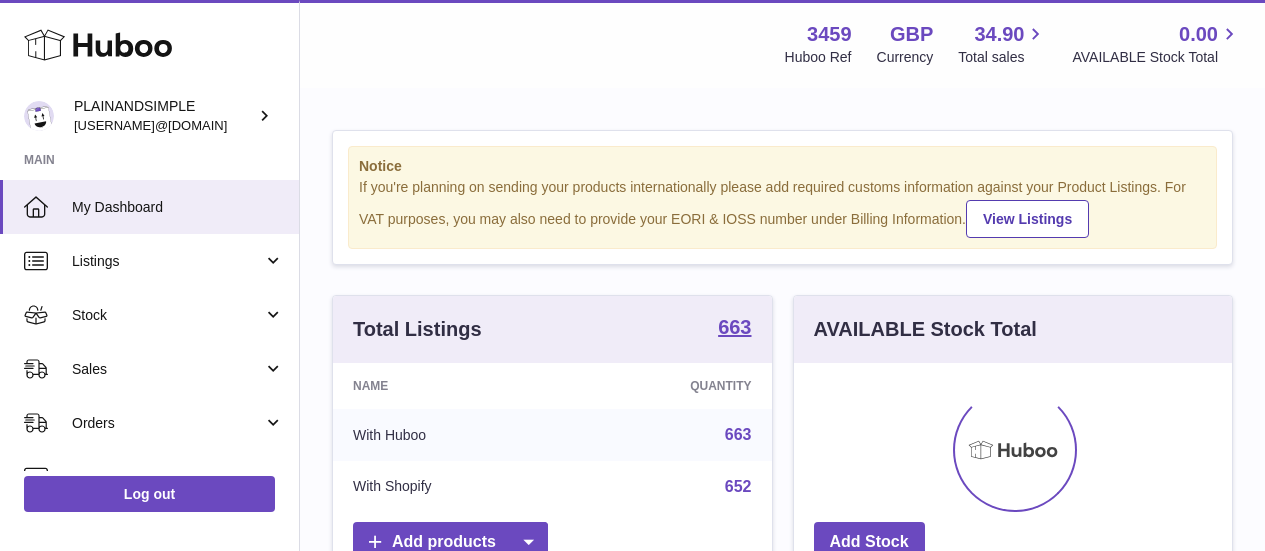 scroll, scrollTop: 0, scrollLeft: 0, axis: both 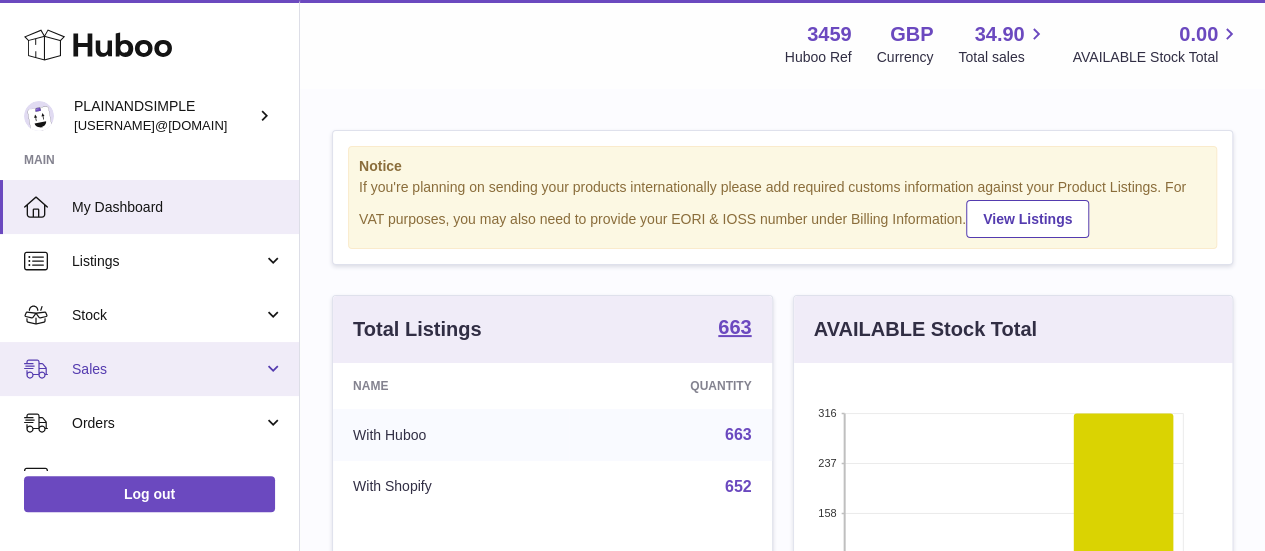 click on "Sales" at bounding box center [167, 369] 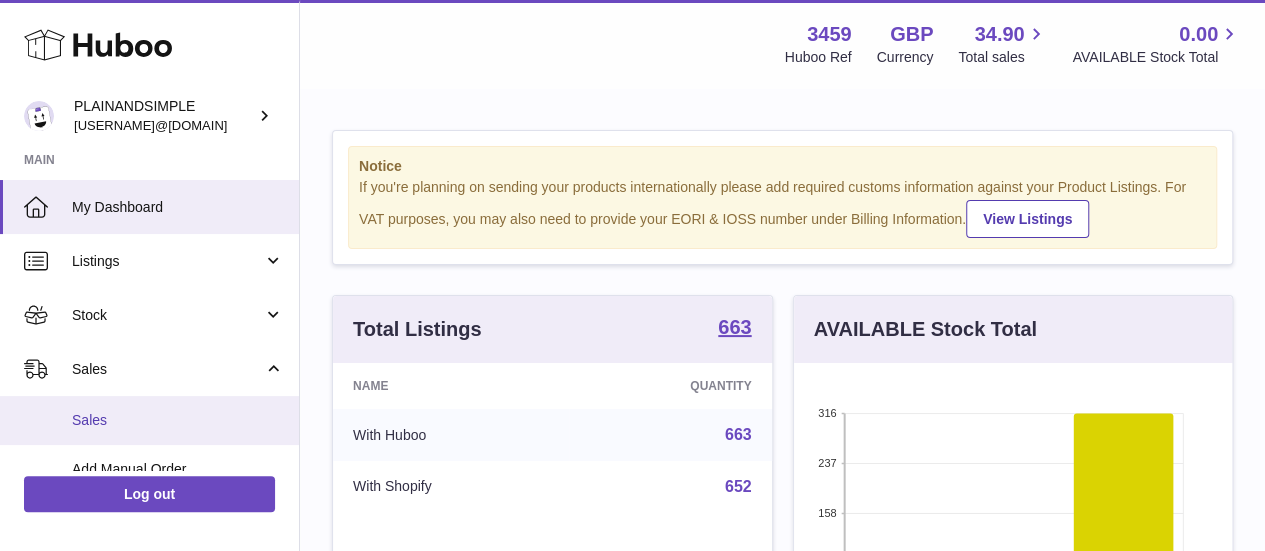 click on "Sales" at bounding box center (178, 420) 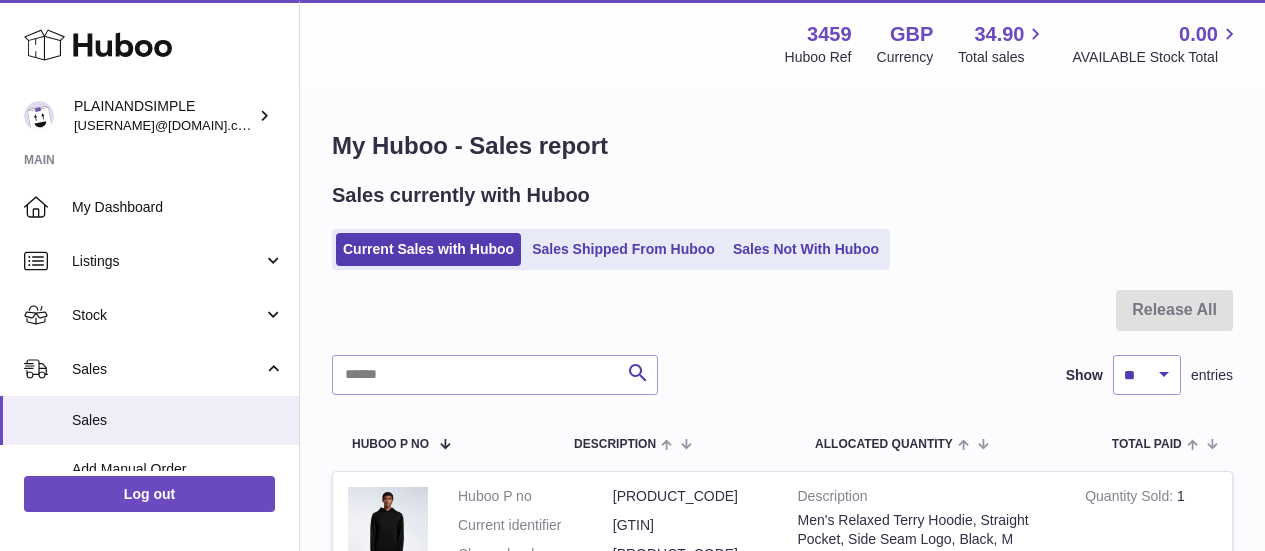scroll, scrollTop: 0, scrollLeft: 0, axis: both 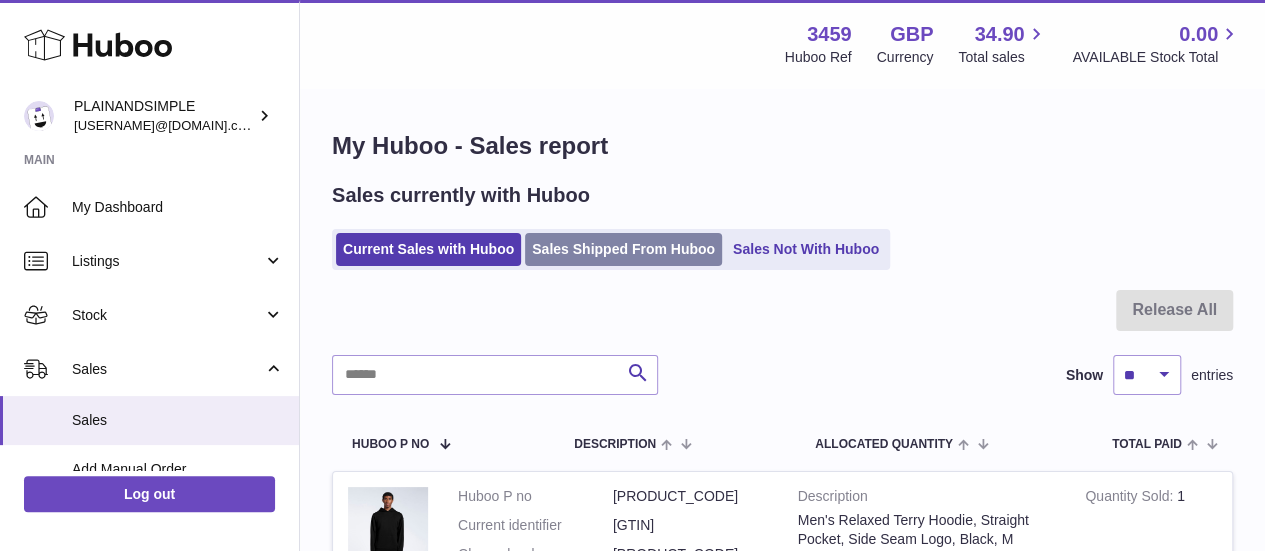 click on "Sales Shipped From Huboo" at bounding box center [623, 249] 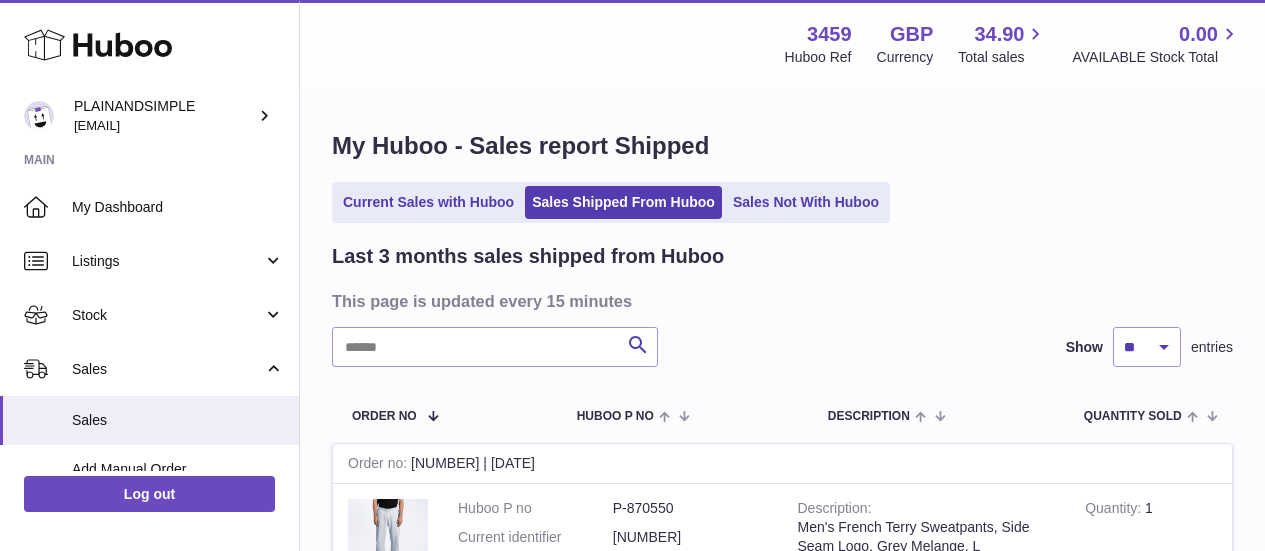 scroll, scrollTop: 0, scrollLeft: 0, axis: both 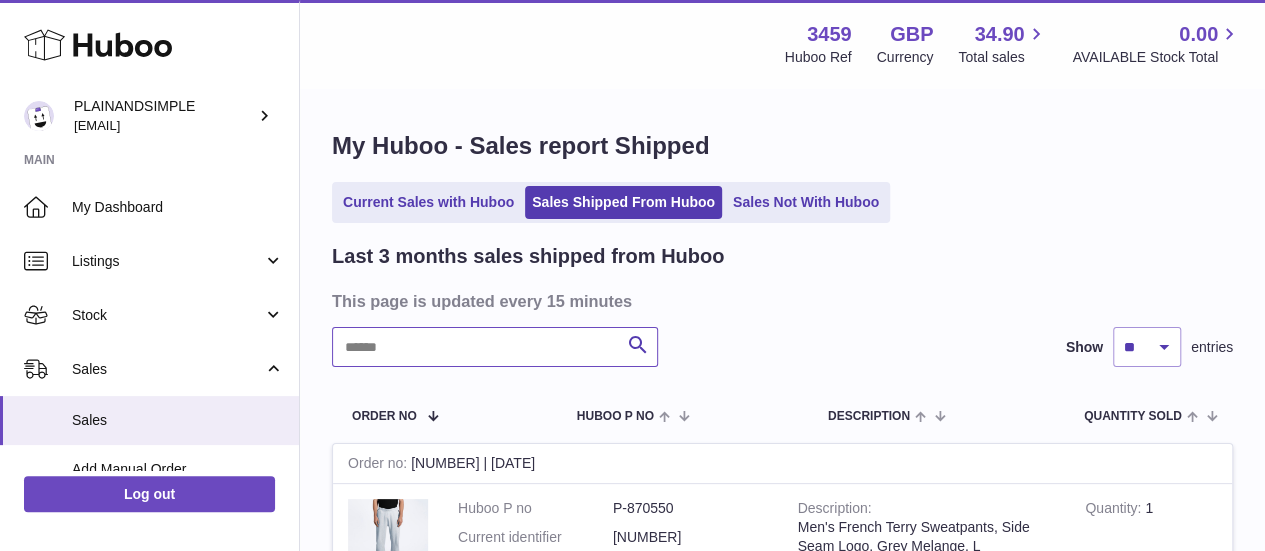 click at bounding box center (495, 347) 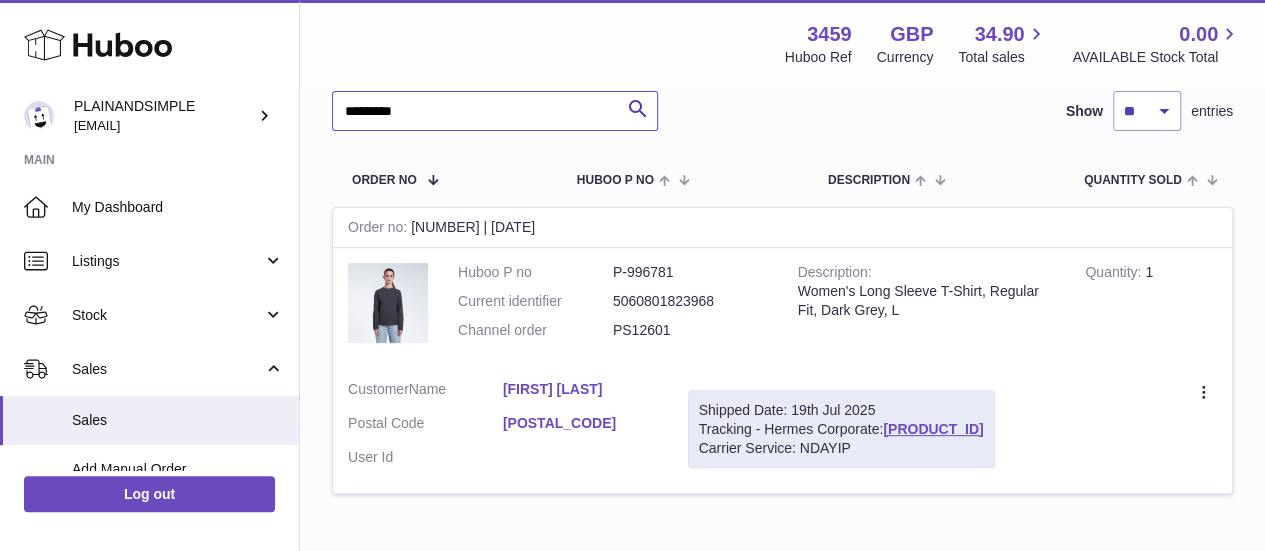 scroll, scrollTop: 339, scrollLeft: 0, axis: vertical 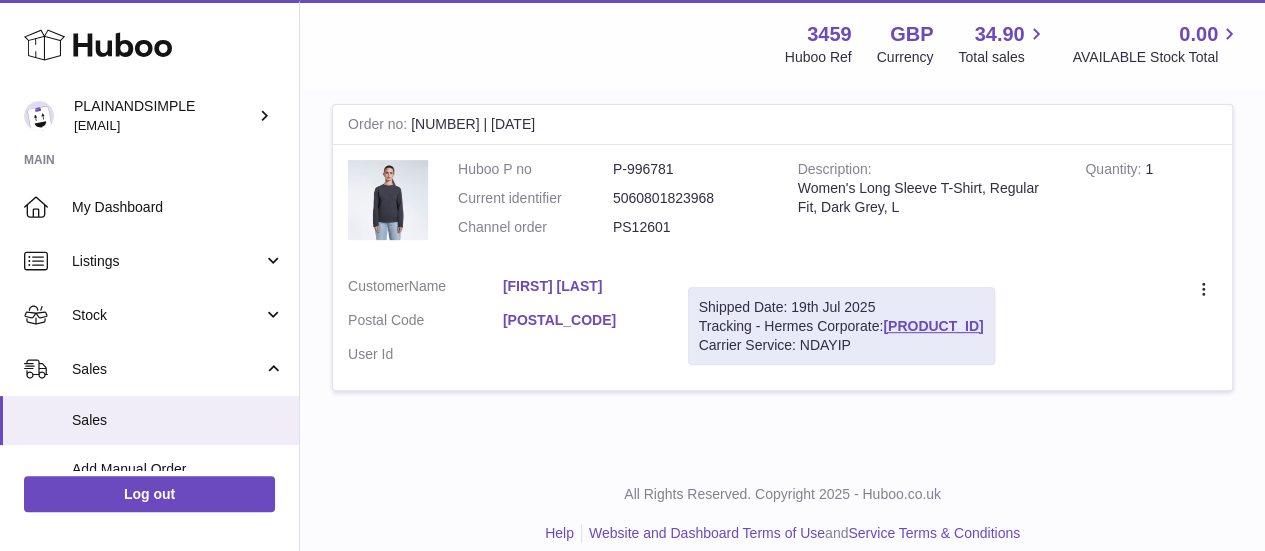 drag, startPoint x: 611, startPoint y: 236, endPoint x: 664, endPoint y: 249, distance: 54.571056 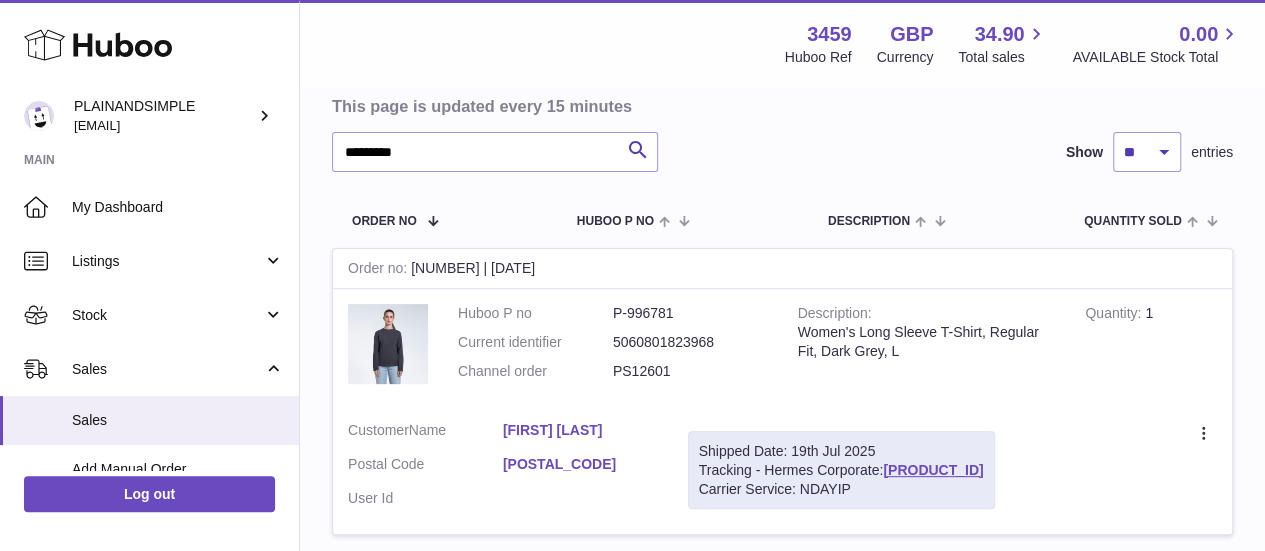 scroll, scrollTop: 189, scrollLeft: 0, axis: vertical 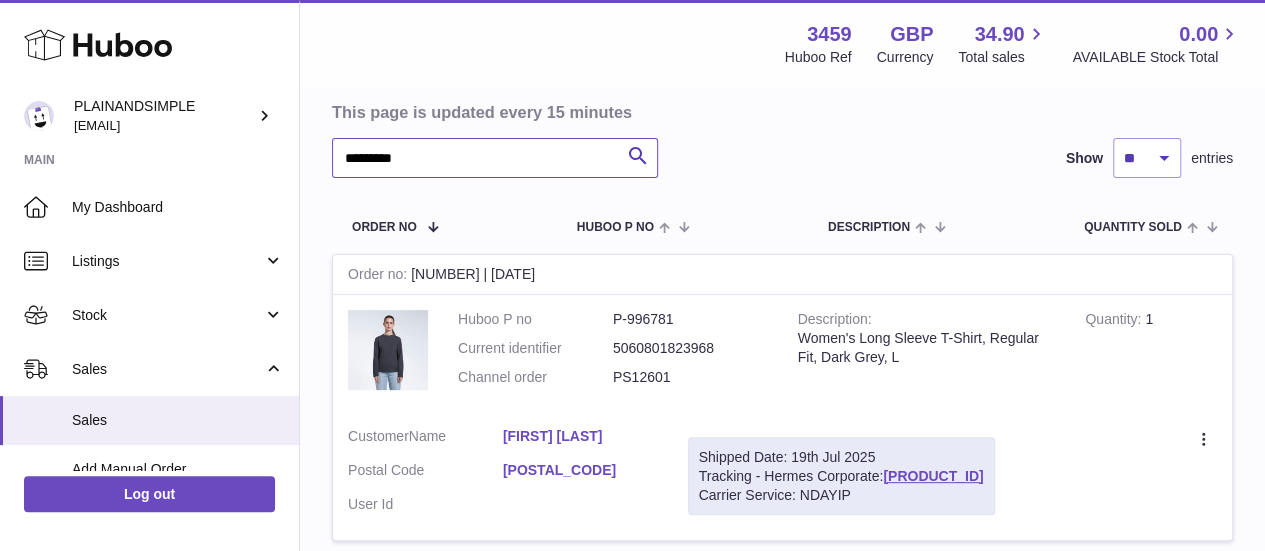 drag, startPoint x: 494, startPoint y: 173, endPoint x: 320, endPoint y: 145, distance: 176.23848 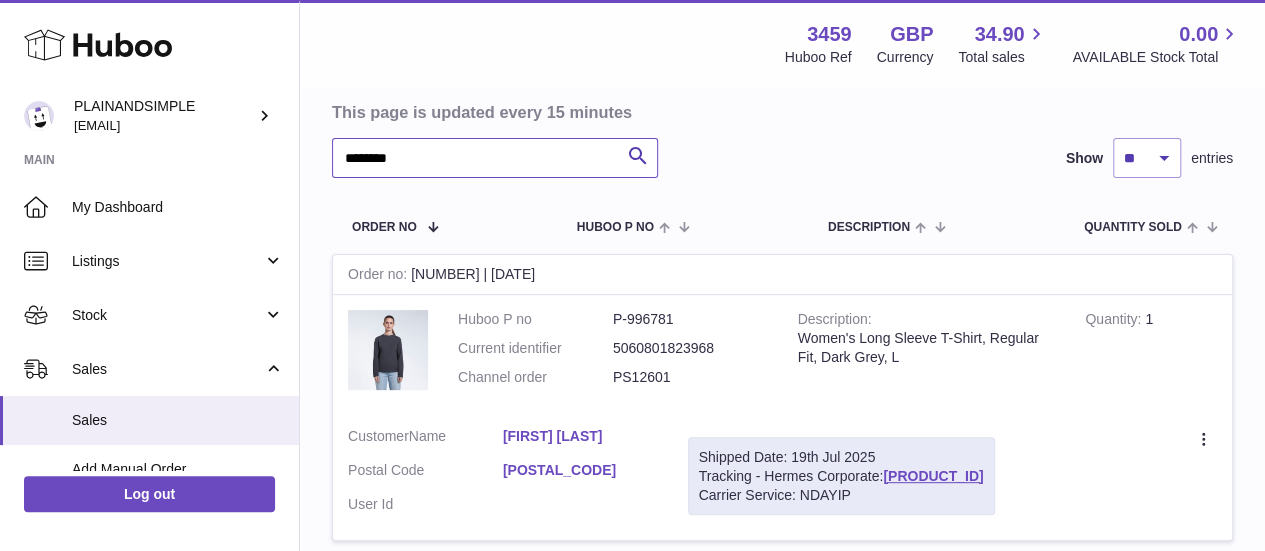 type on "*******" 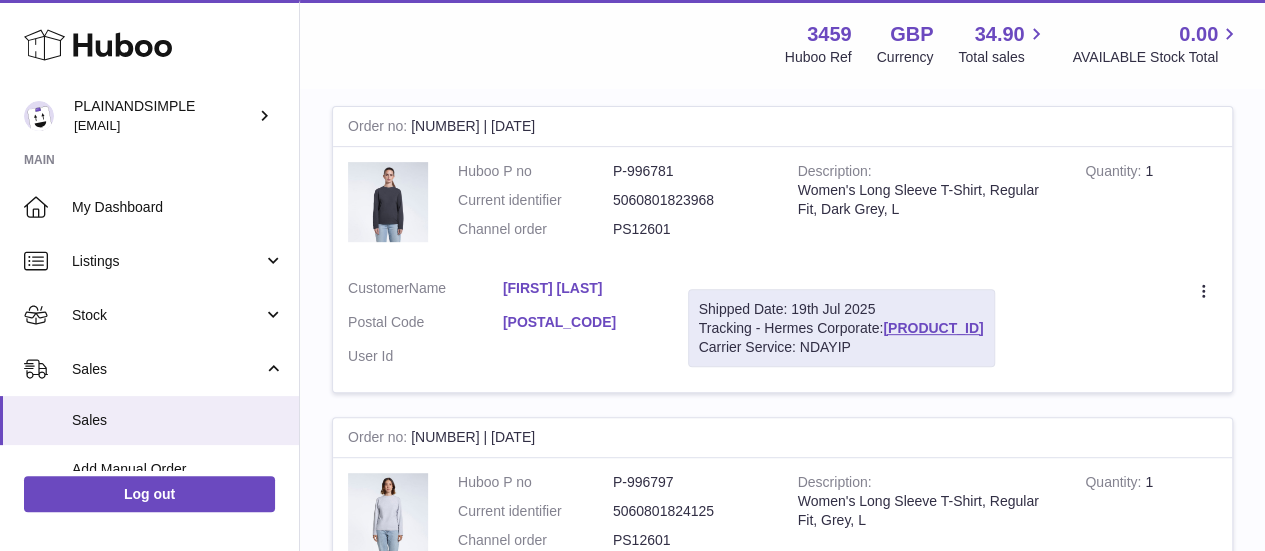 scroll, scrollTop: 336, scrollLeft: 0, axis: vertical 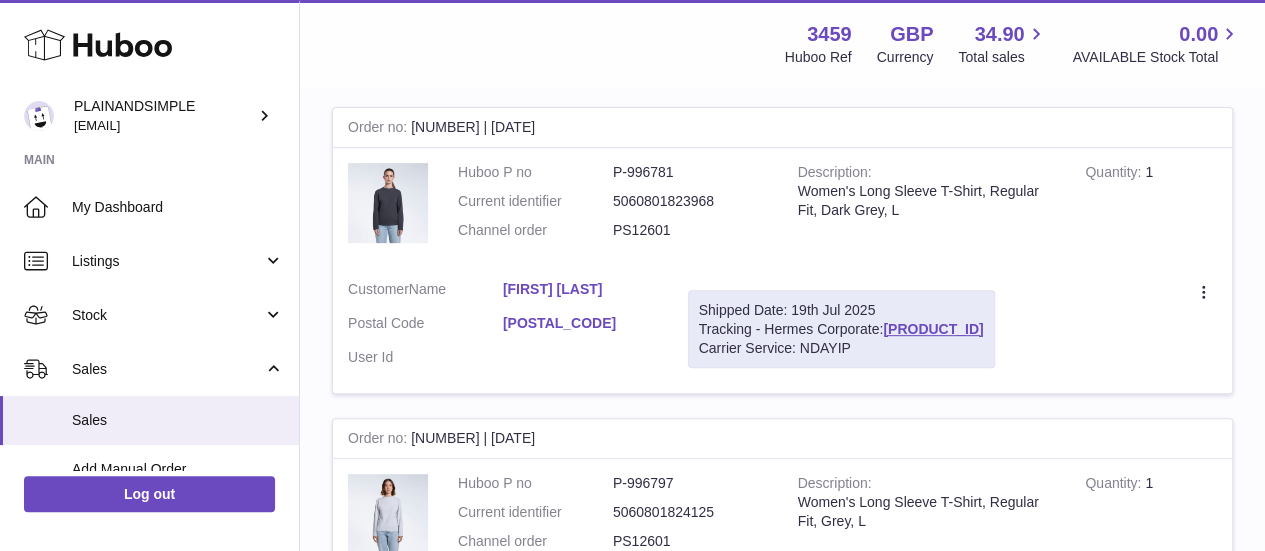 click on "P-996781" at bounding box center [690, 172] 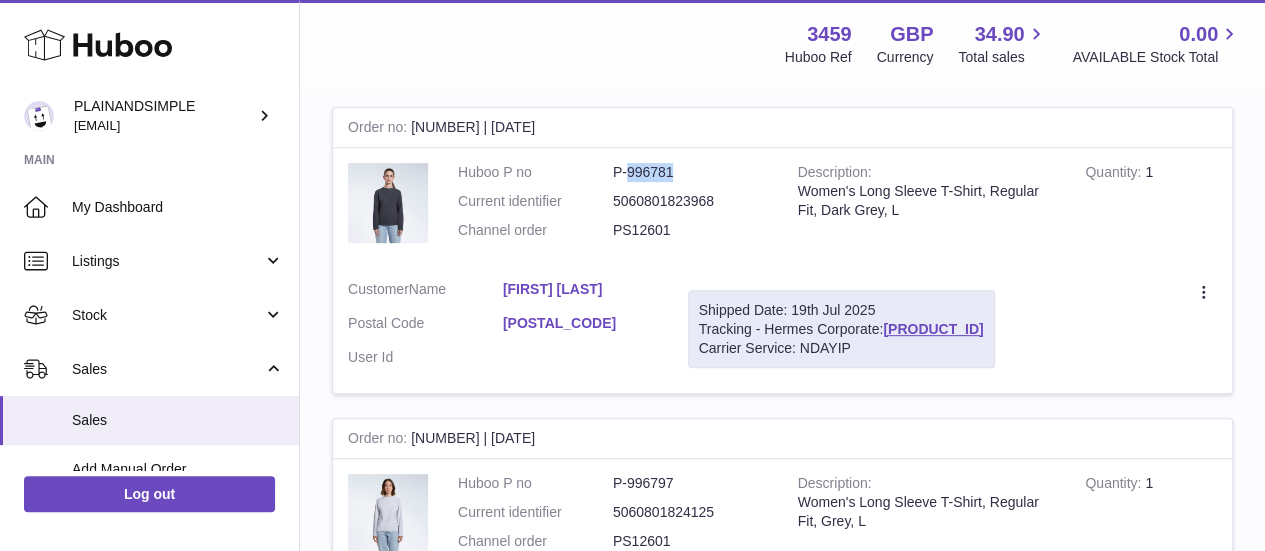 click on "P-996781" at bounding box center [690, 172] 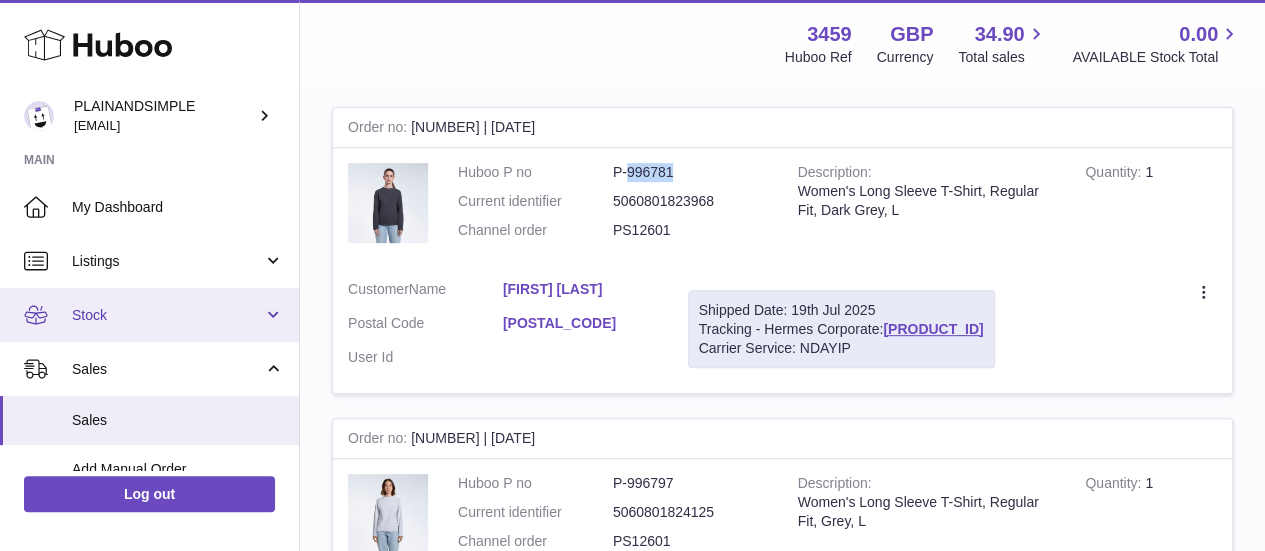click on "Stock" at bounding box center [149, 315] 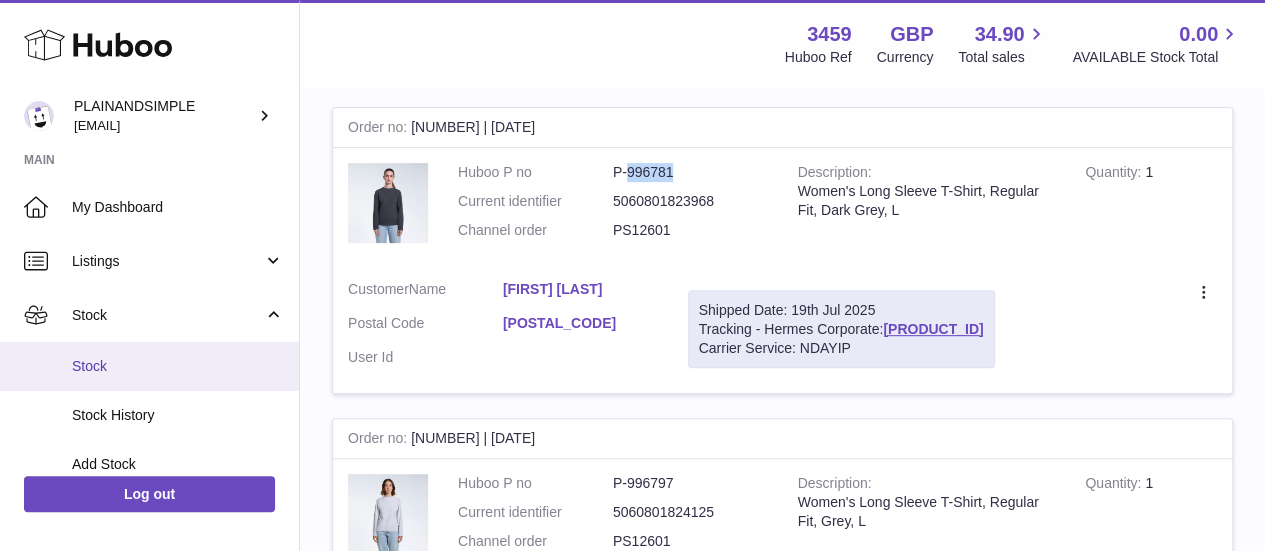 click on "Stock" at bounding box center (149, 366) 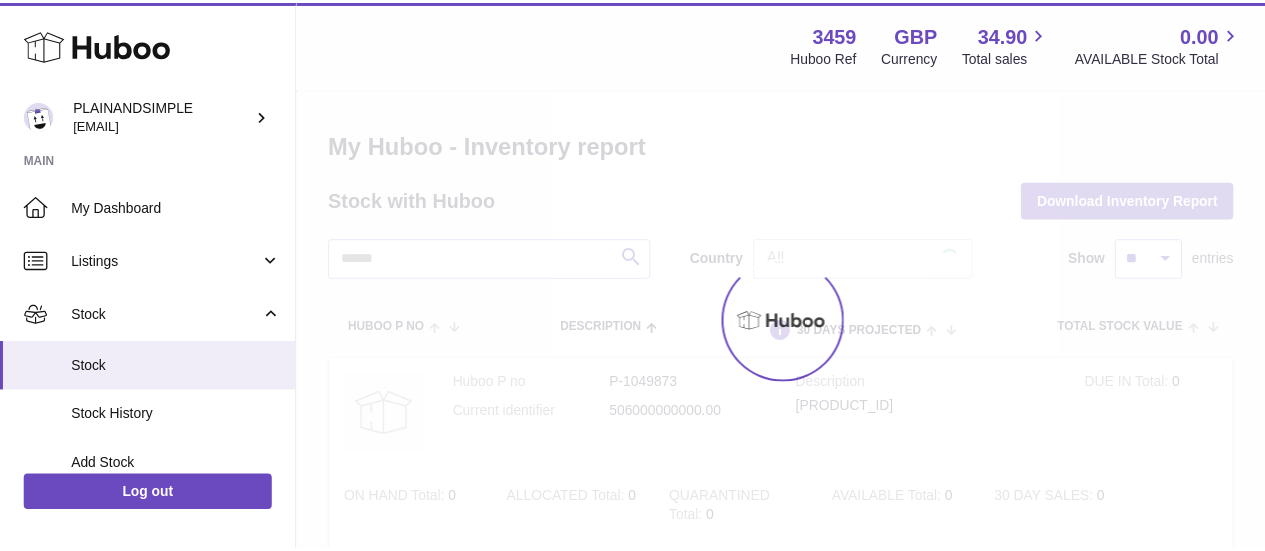 scroll, scrollTop: 0, scrollLeft: 0, axis: both 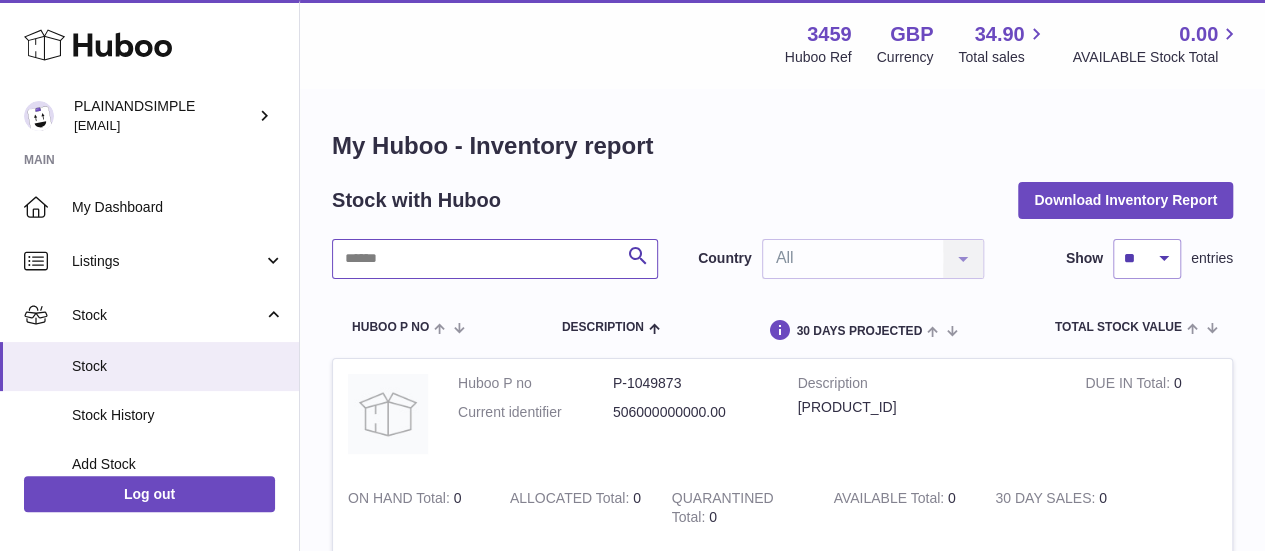 click at bounding box center (495, 259) 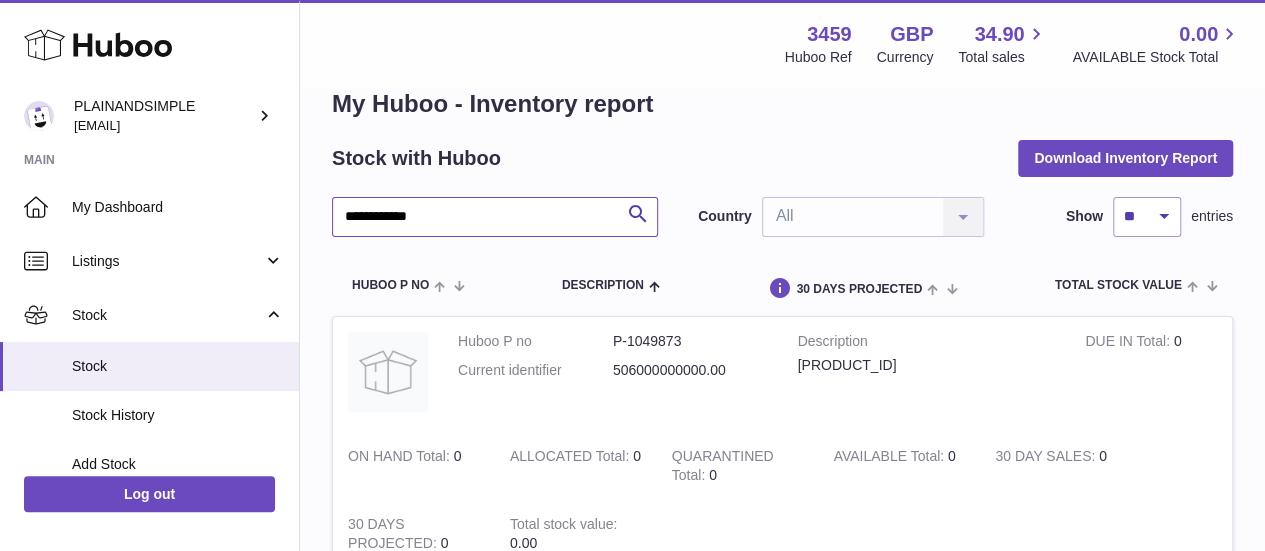 scroll, scrollTop: 0, scrollLeft: 0, axis: both 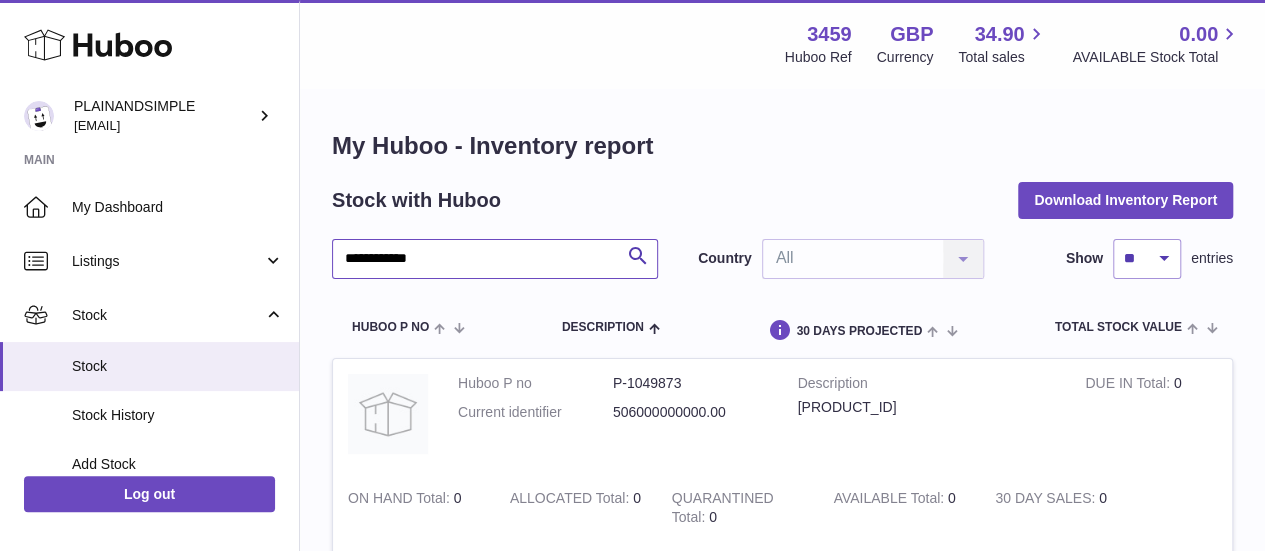 drag, startPoint x: 497, startPoint y: 244, endPoint x: 329, endPoint y: 239, distance: 168.07439 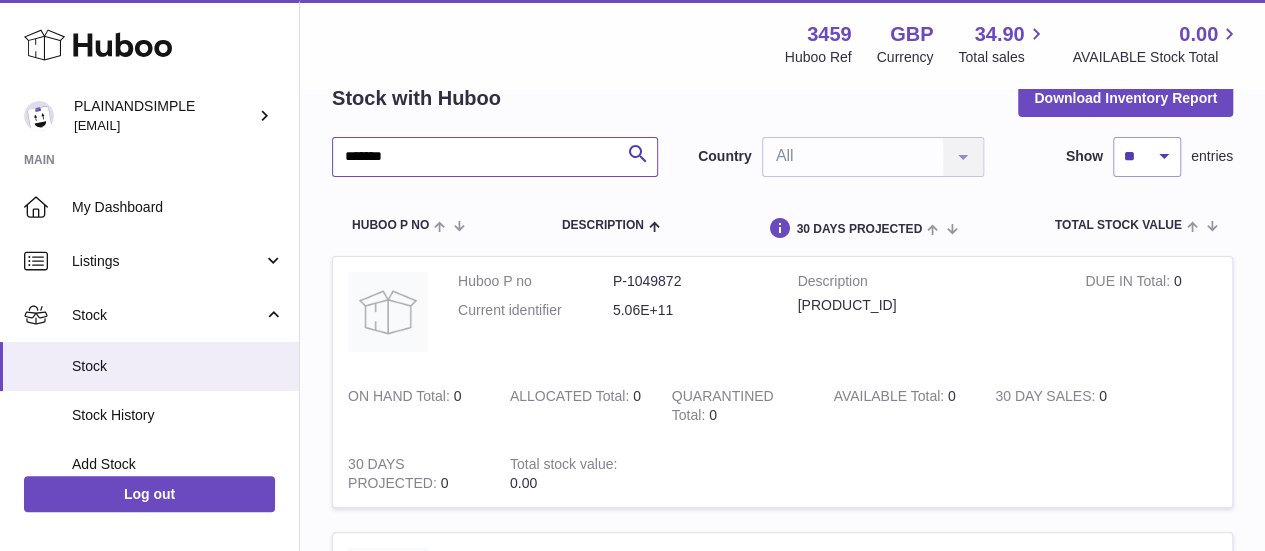scroll, scrollTop: 172, scrollLeft: 0, axis: vertical 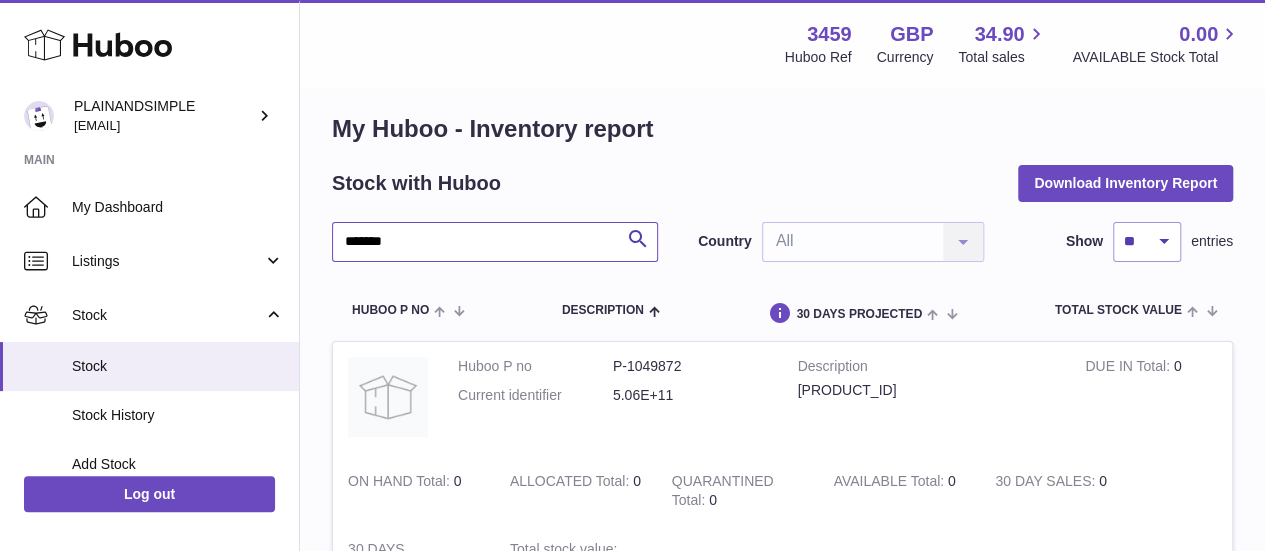 click on "*******" at bounding box center [495, 242] 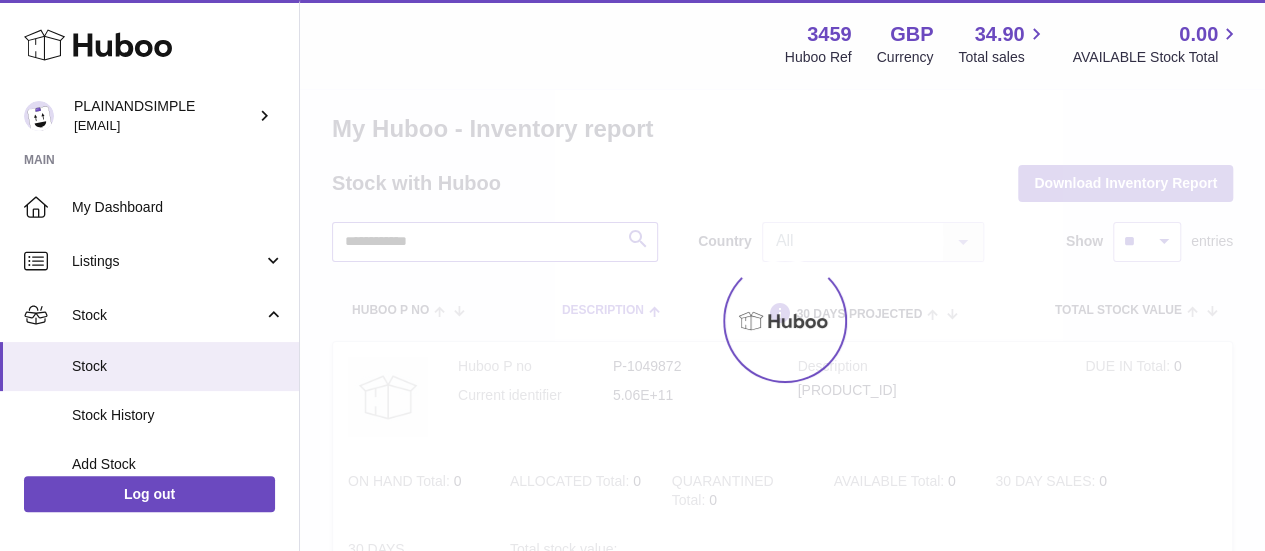 scroll, scrollTop: 0, scrollLeft: 0, axis: both 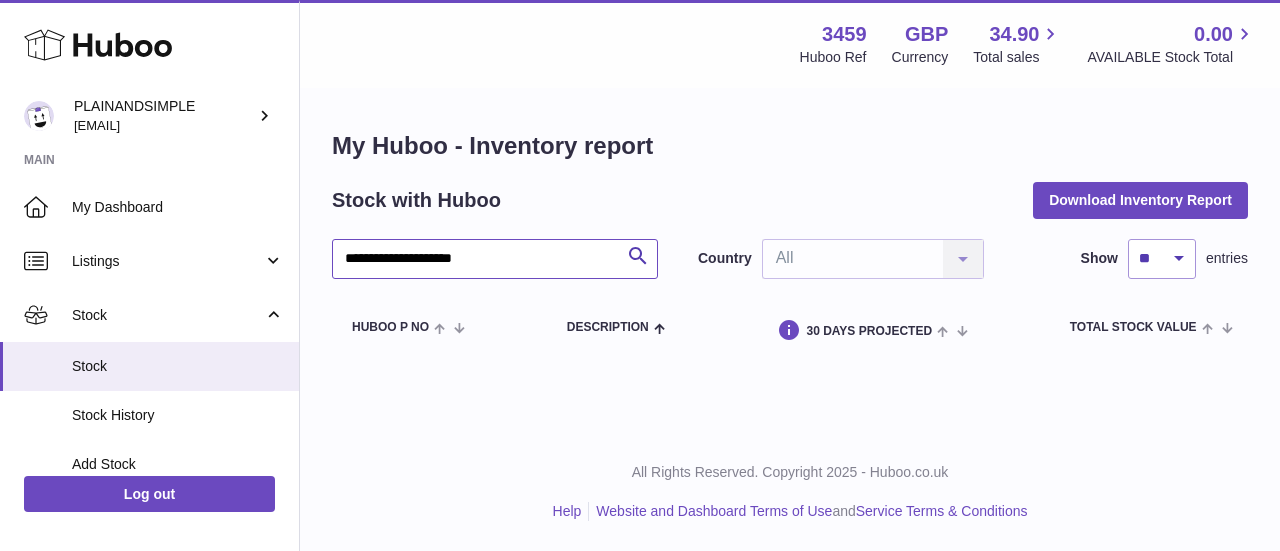 click on "**********" at bounding box center [495, 259] 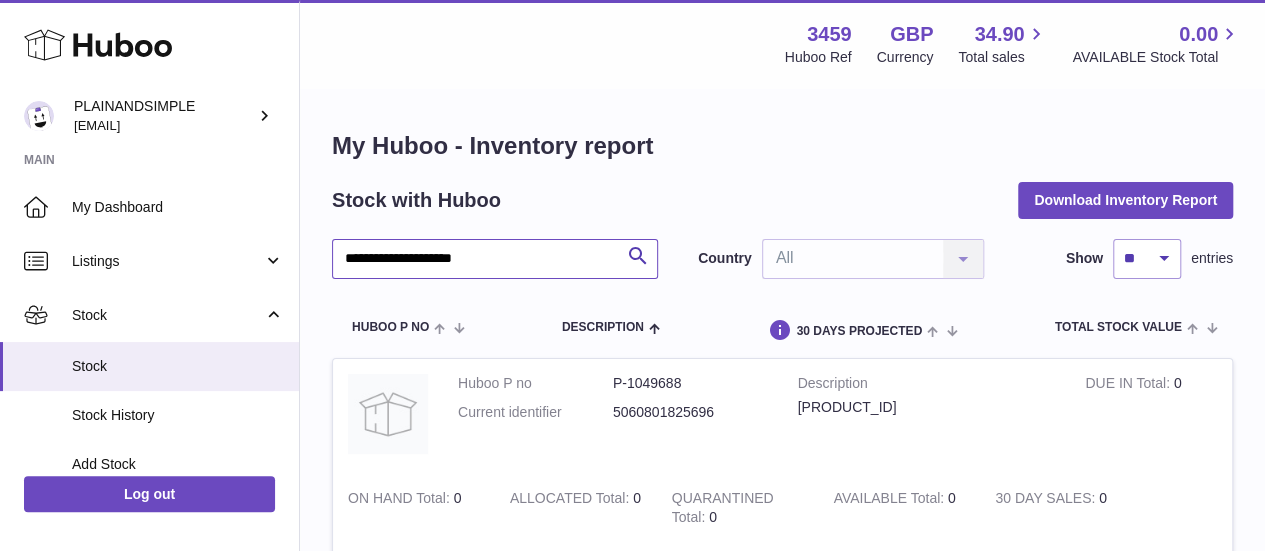 click on "**********" at bounding box center [495, 259] 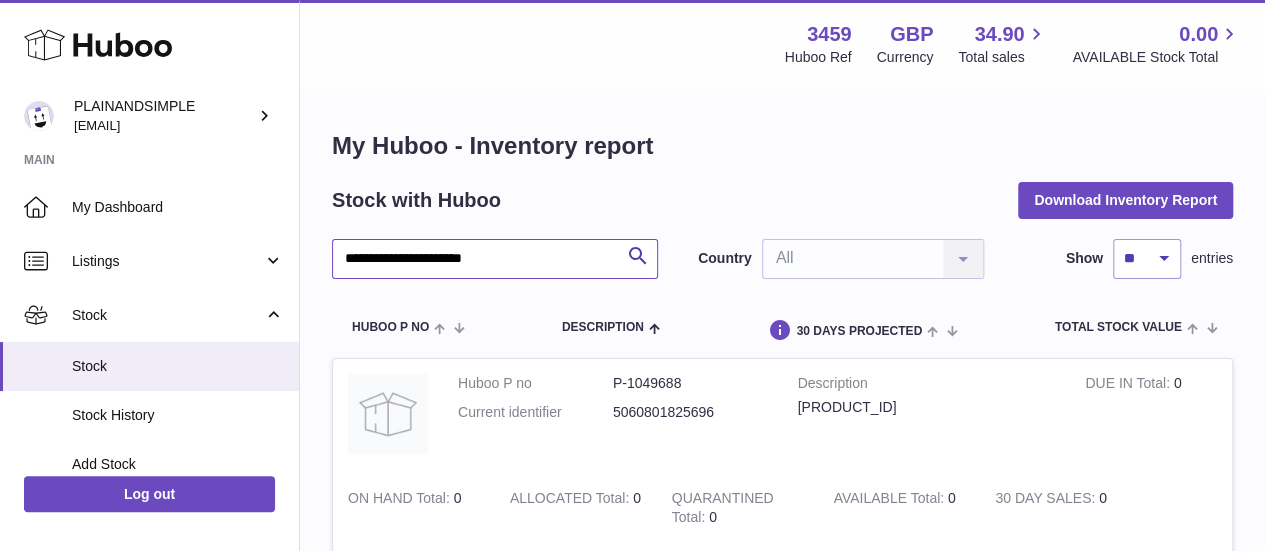 click on "**********" at bounding box center [495, 259] 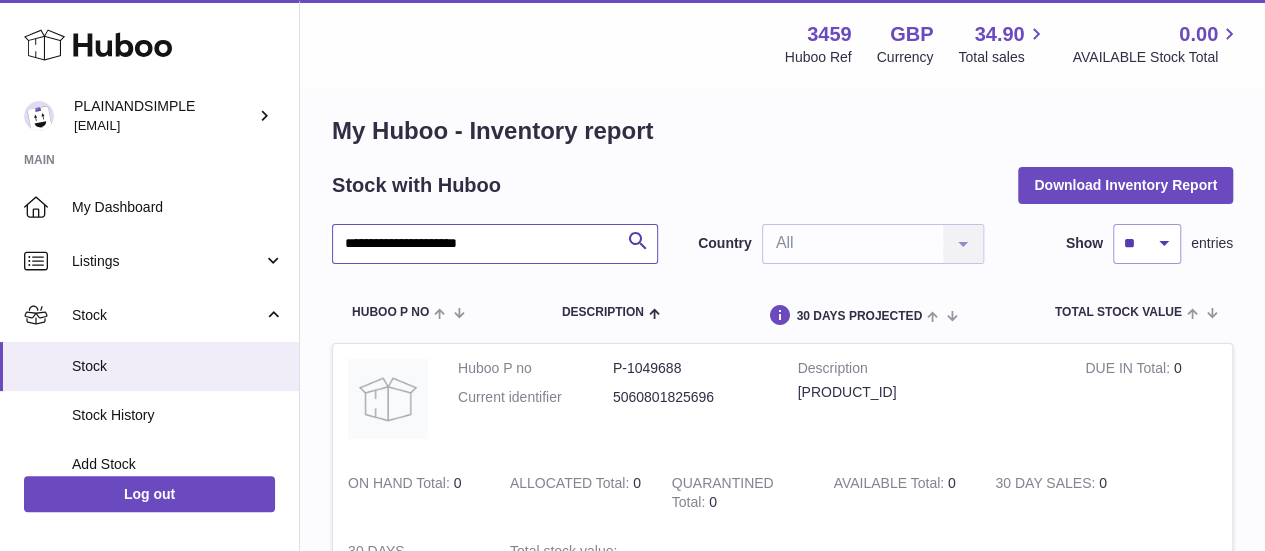 scroll, scrollTop: 0, scrollLeft: 0, axis: both 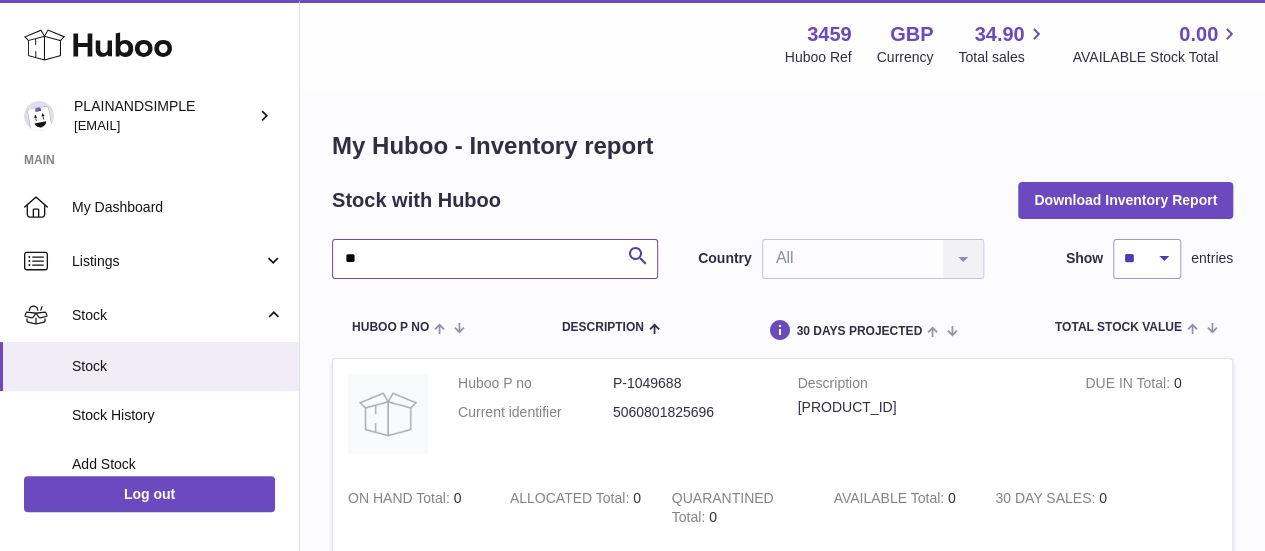 type on "*" 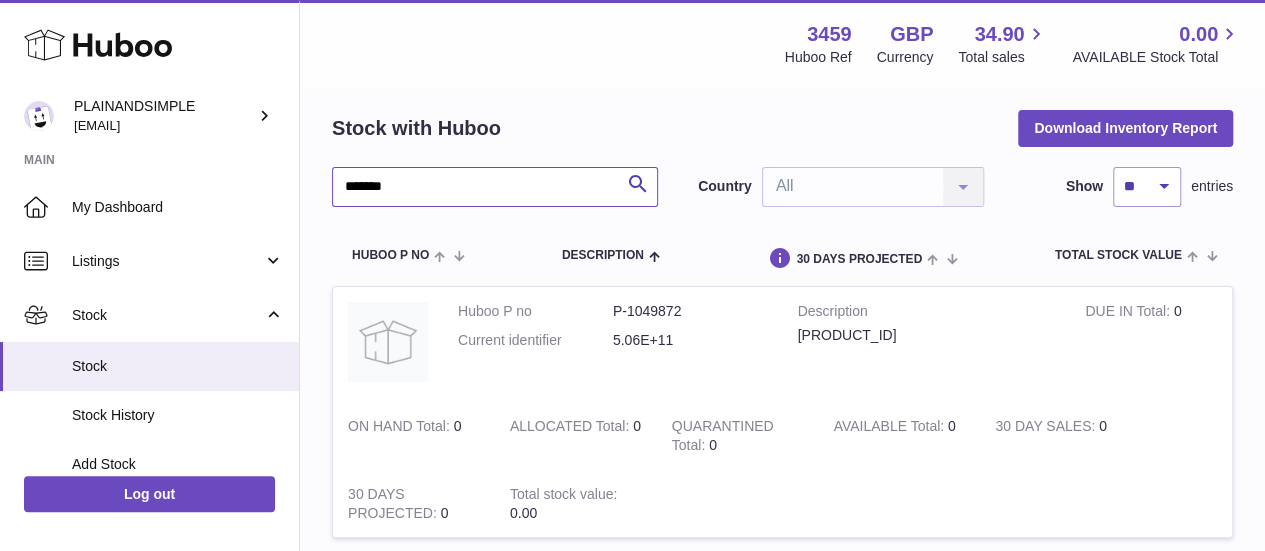scroll, scrollTop: 0, scrollLeft: 0, axis: both 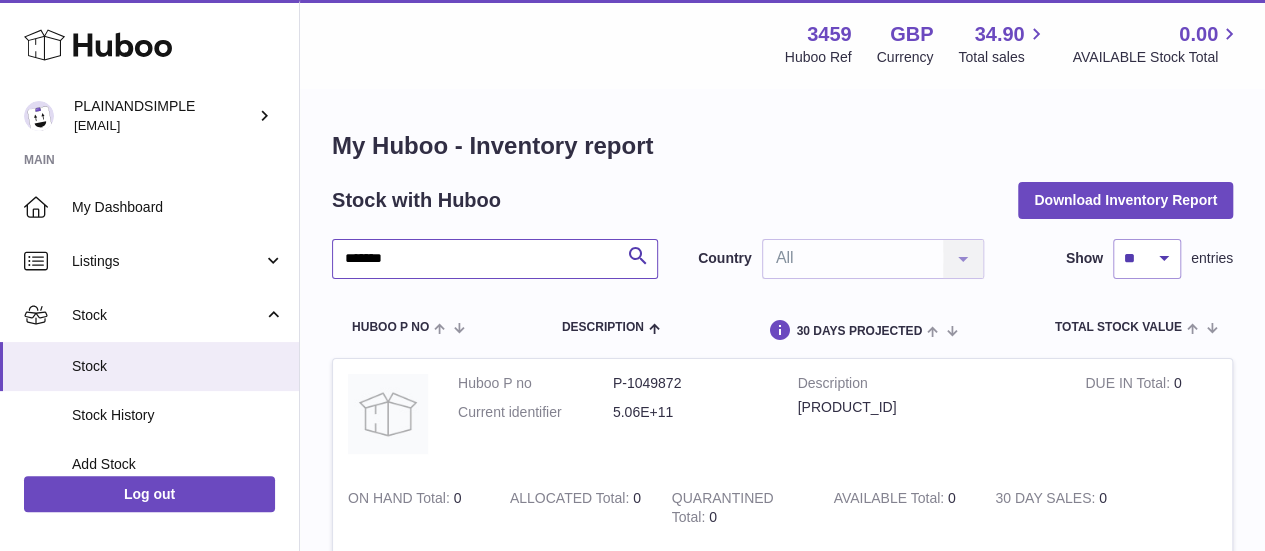 type on "*******" 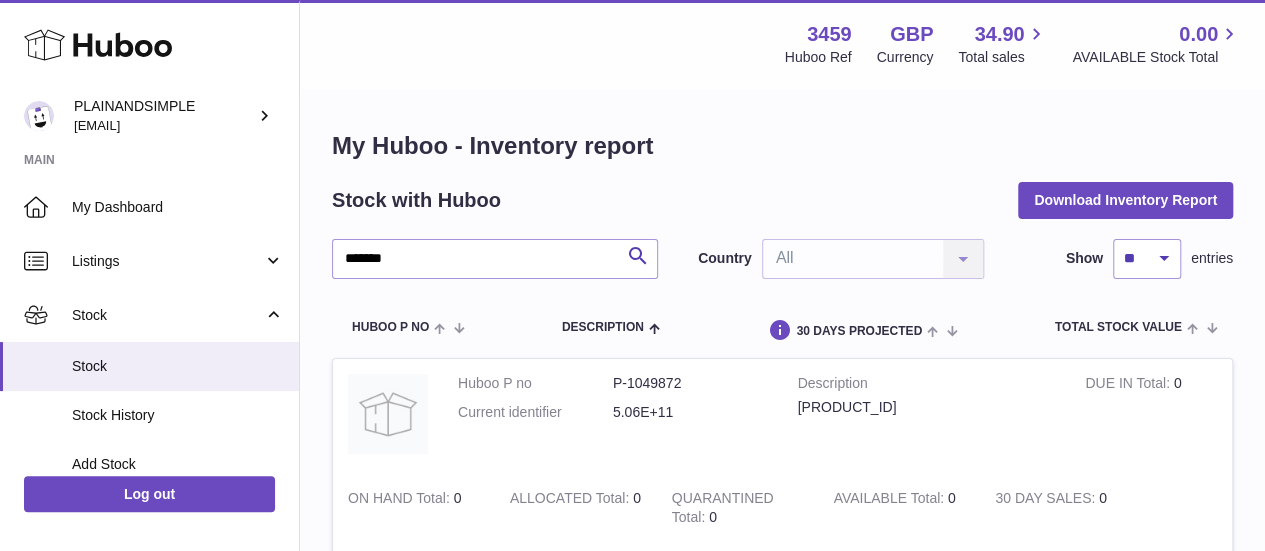 click on "Show
** ** ** ***
entries" at bounding box center [1144, 259] 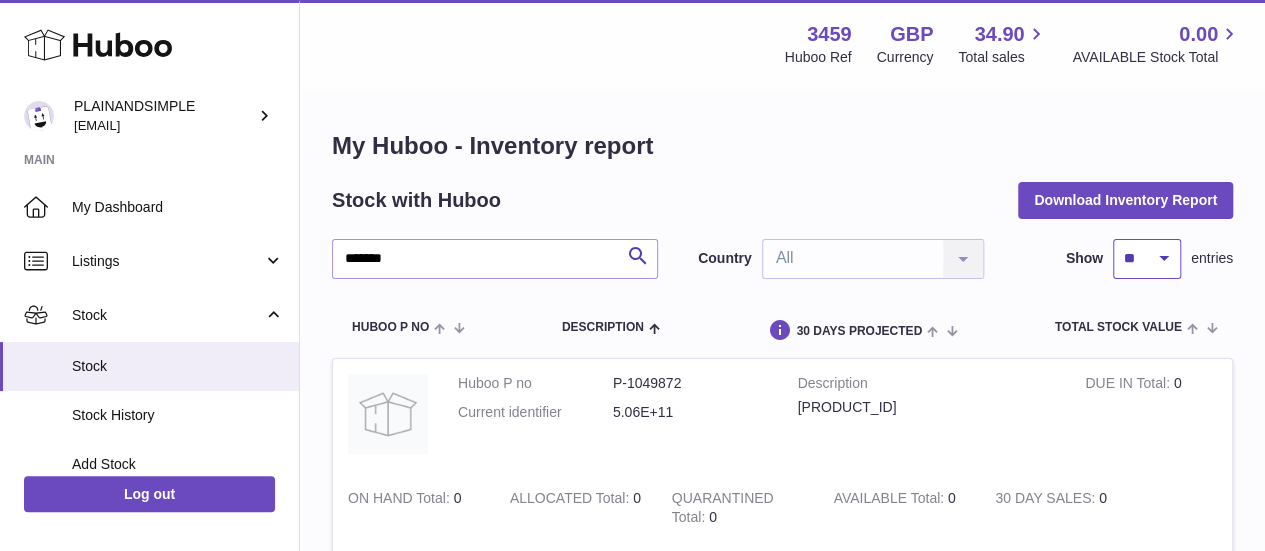 click on "** ** ** ***" at bounding box center (1147, 259) 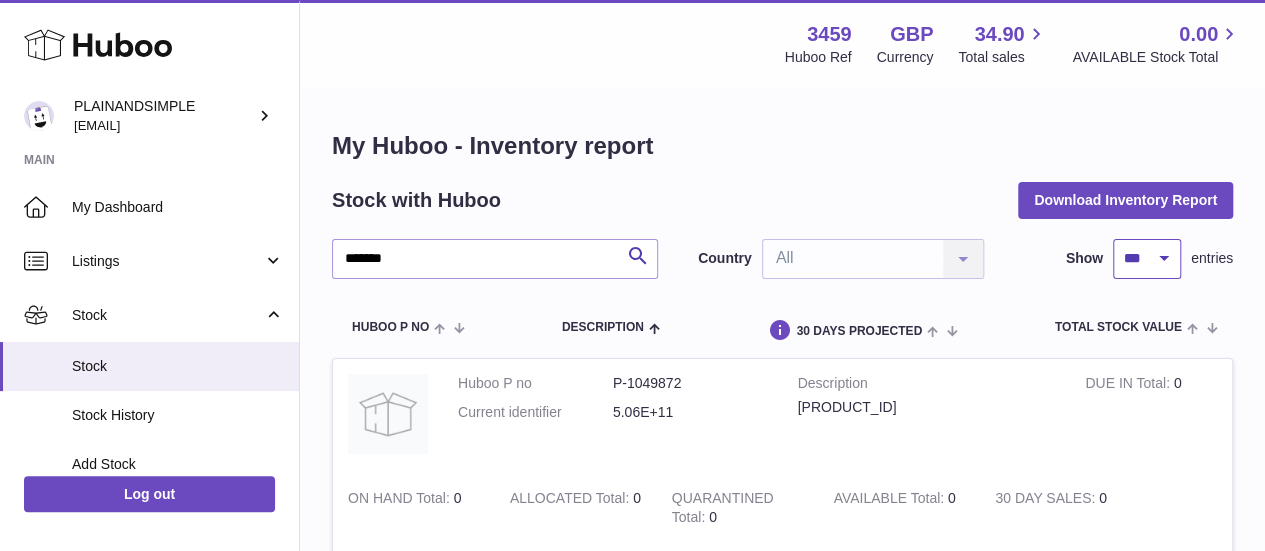 click on "** ** ** ***" at bounding box center (1147, 259) 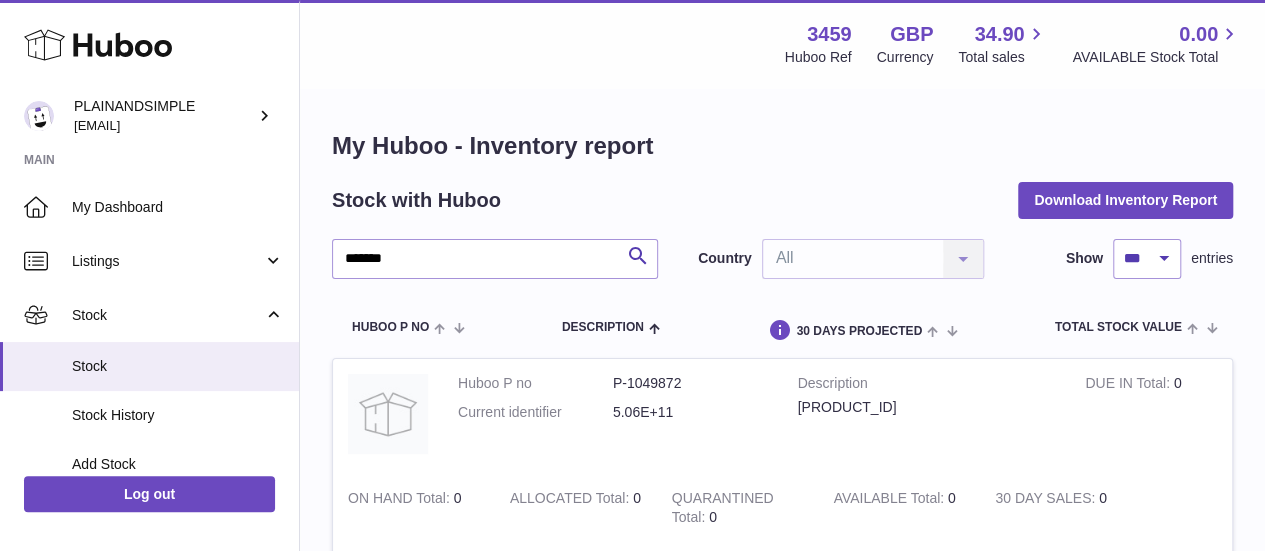 scroll, scrollTop: 0, scrollLeft: 0, axis: both 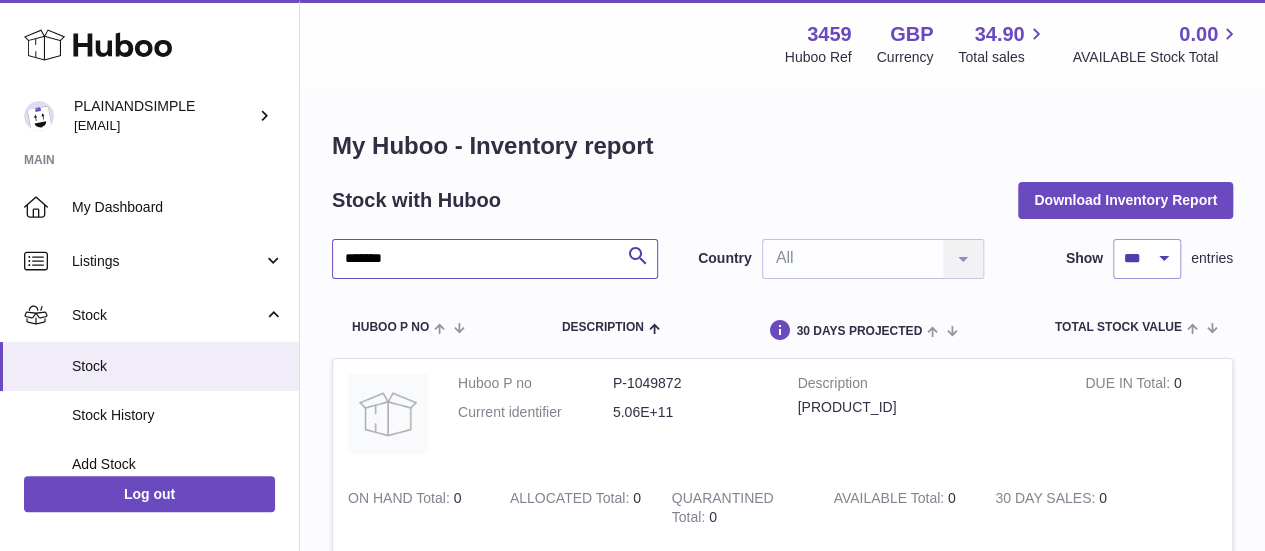 drag, startPoint x: 491, startPoint y: 263, endPoint x: 337, endPoint y: 279, distance: 154.82893 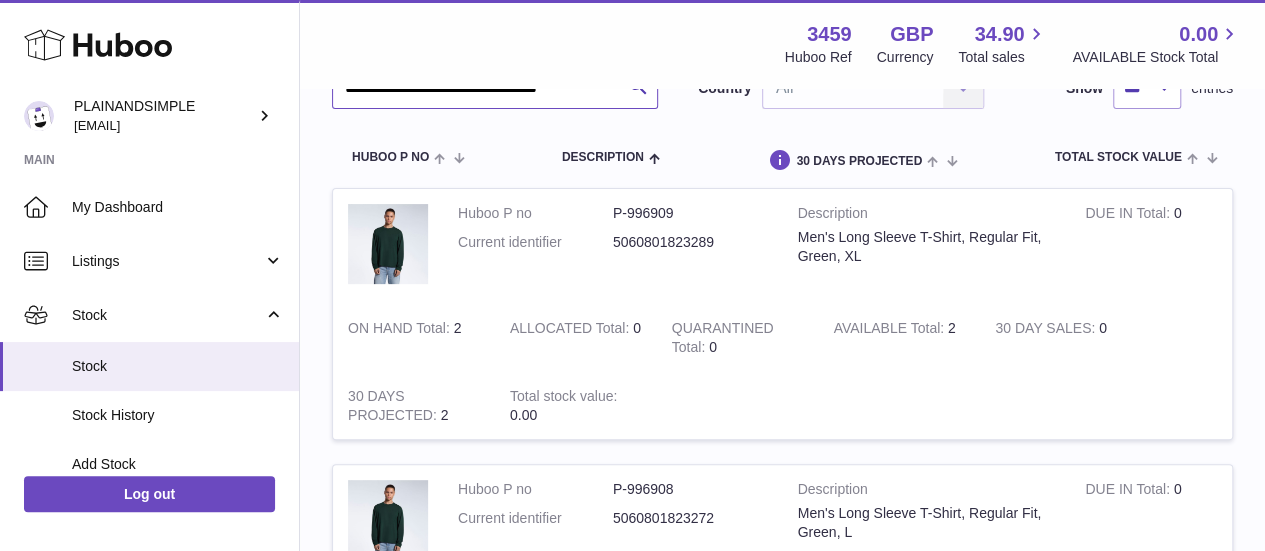 scroll, scrollTop: 160, scrollLeft: 0, axis: vertical 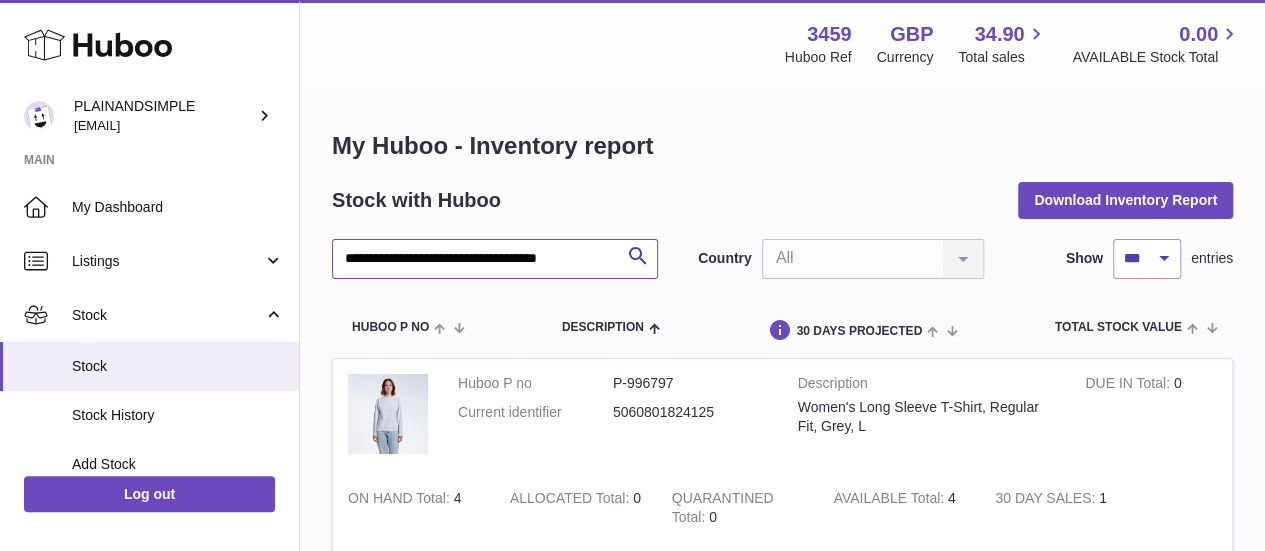 click on "**********" at bounding box center (495, 259) 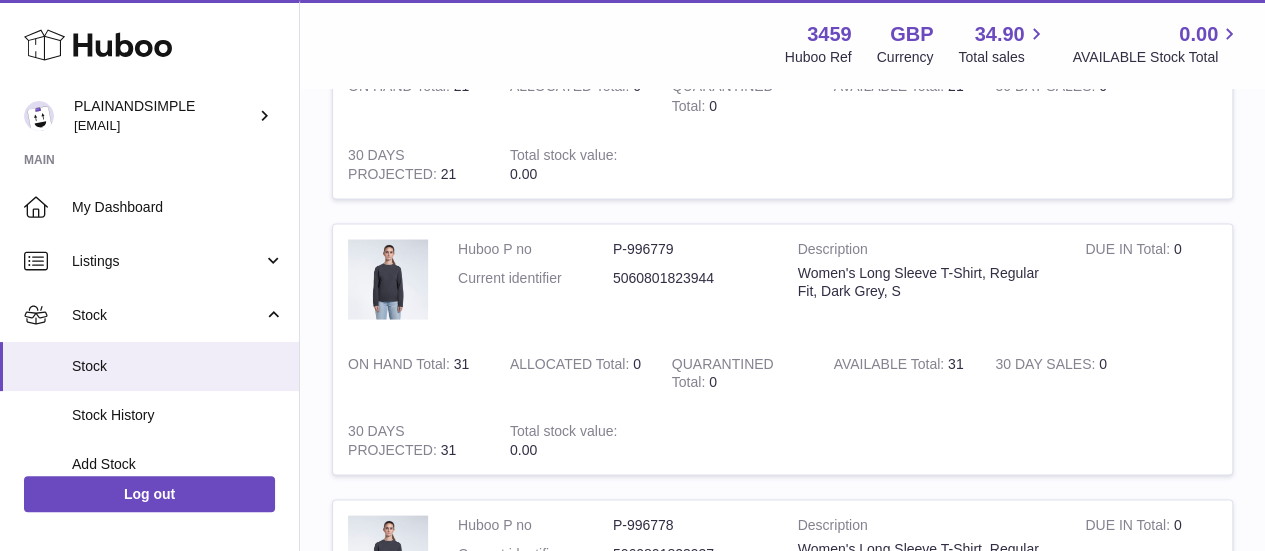 scroll, scrollTop: 1791, scrollLeft: 0, axis: vertical 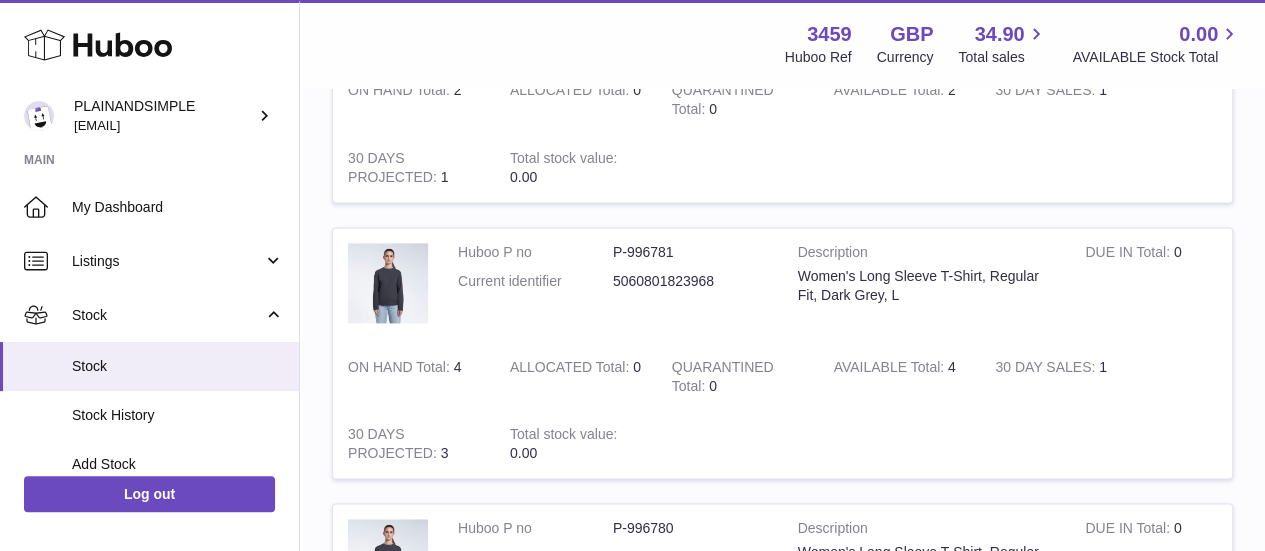 click on "P-996781" at bounding box center [690, 252] 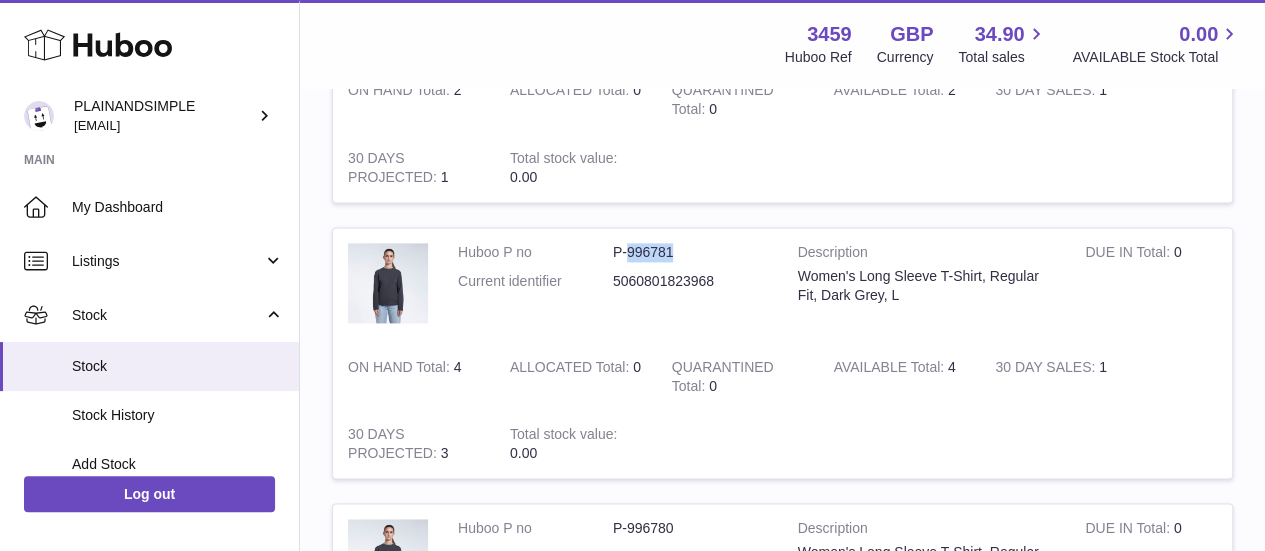 click on "P-996781" at bounding box center [690, 252] 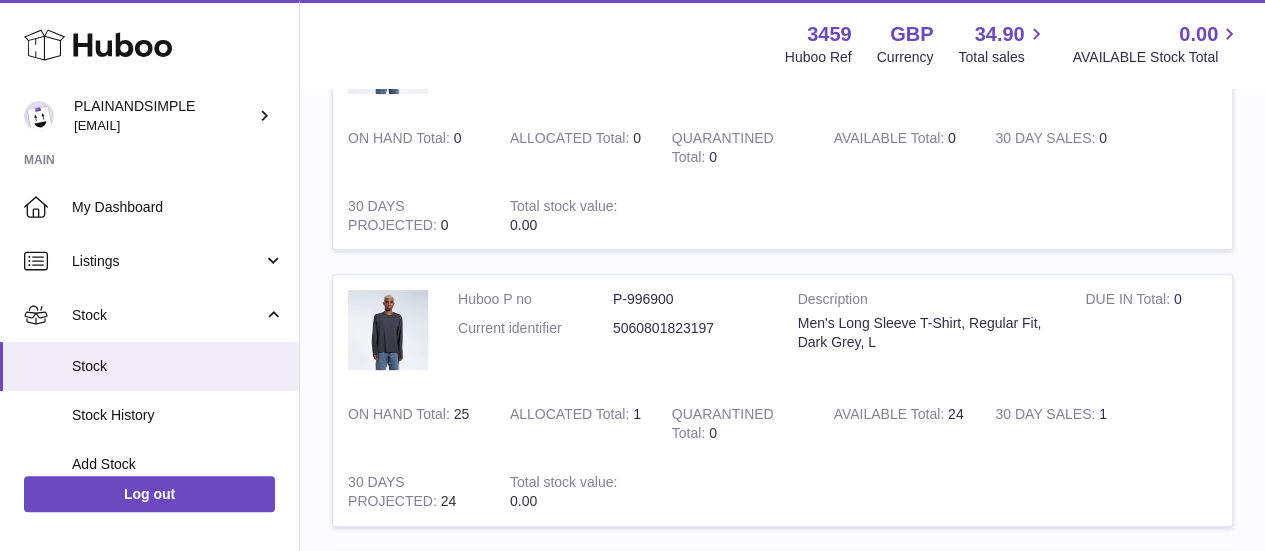 scroll, scrollTop: 0, scrollLeft: 0, axis: both 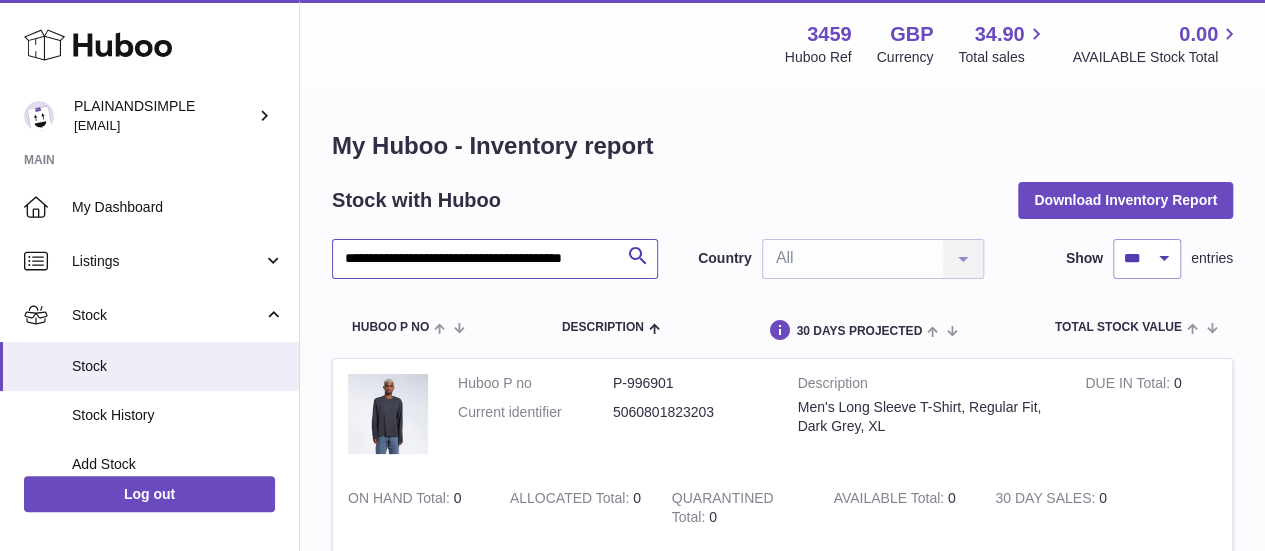 drag, startPoint x: 772, startPoint y: 269, endPoint x: 420, endPoint y: 251, distance: 352.45993 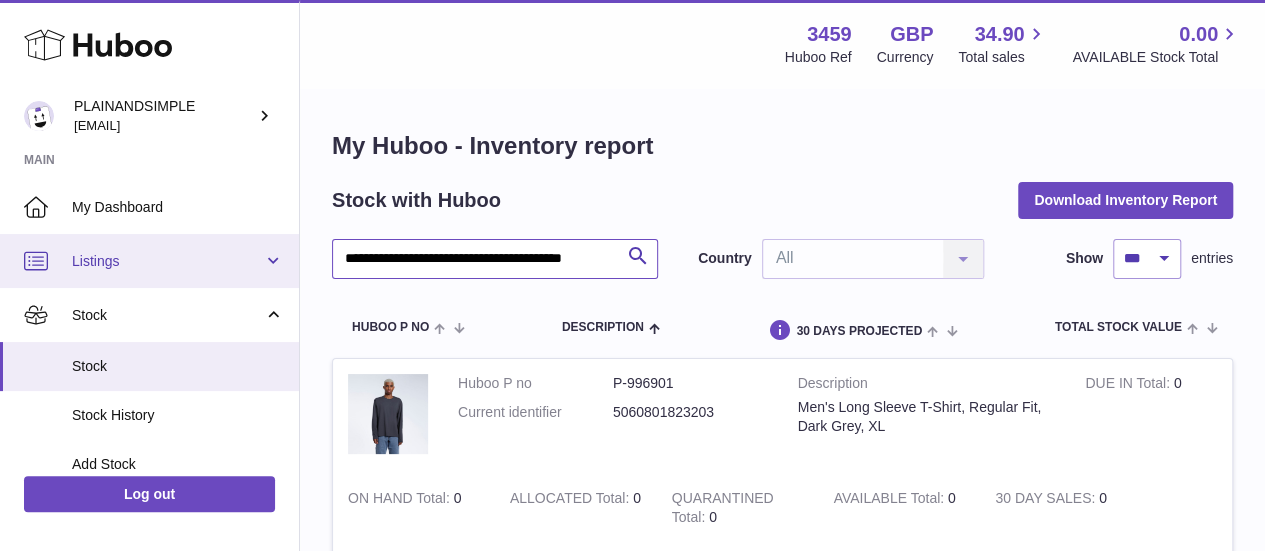 drag, startPoint x: 420, startPoint y: 251, endPoint x: 275, endPoint y: 260, distance: 145.27904 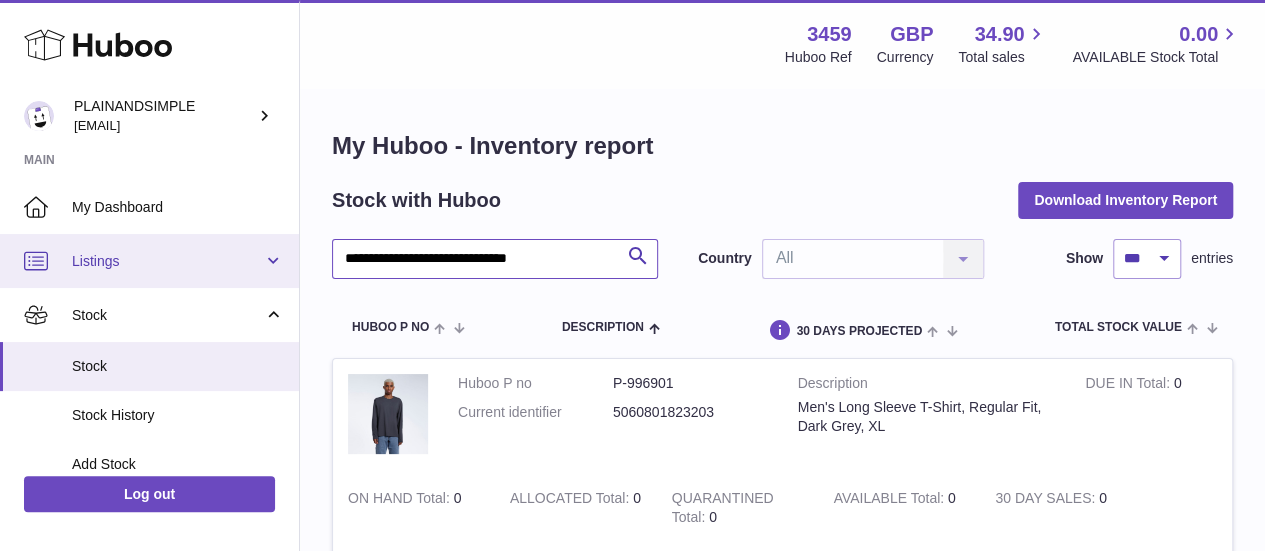 type on "**********" 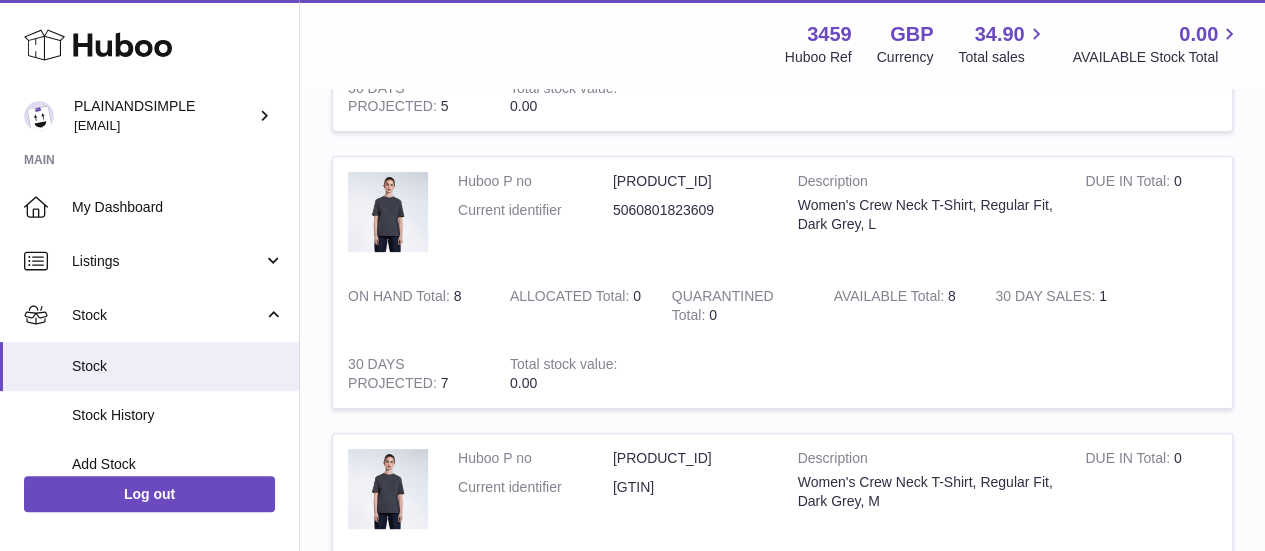 scroll, scrollTop: 4071, scrollLeft: 0, axis: vertical 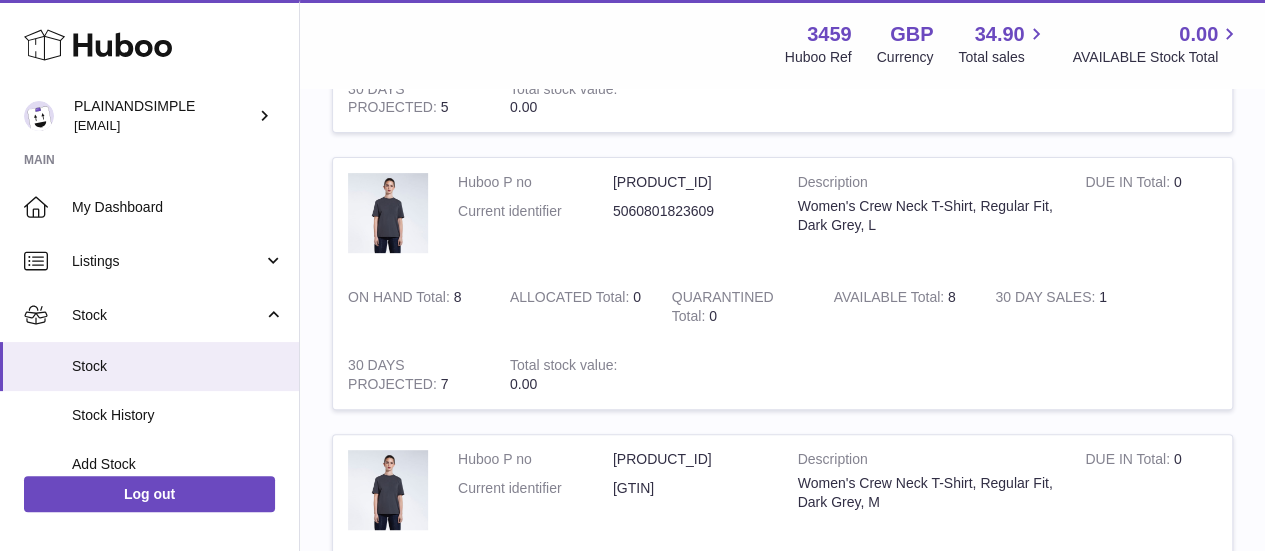 click on "P-996745" at bounding box center [690, 182] 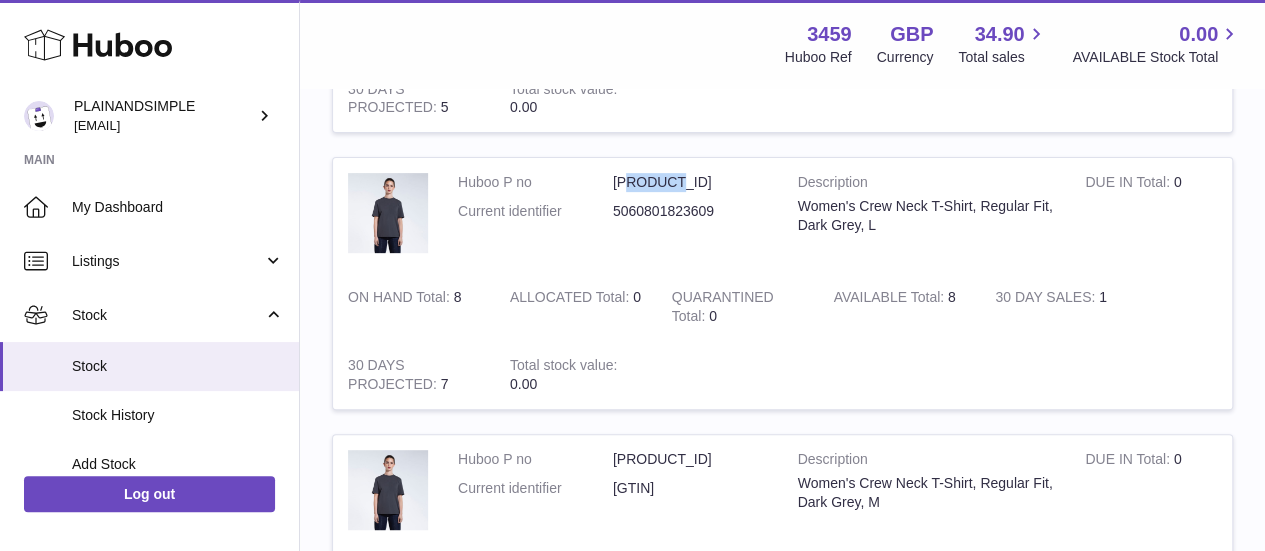 click on "P-996745" at bounding box center (690, 182) 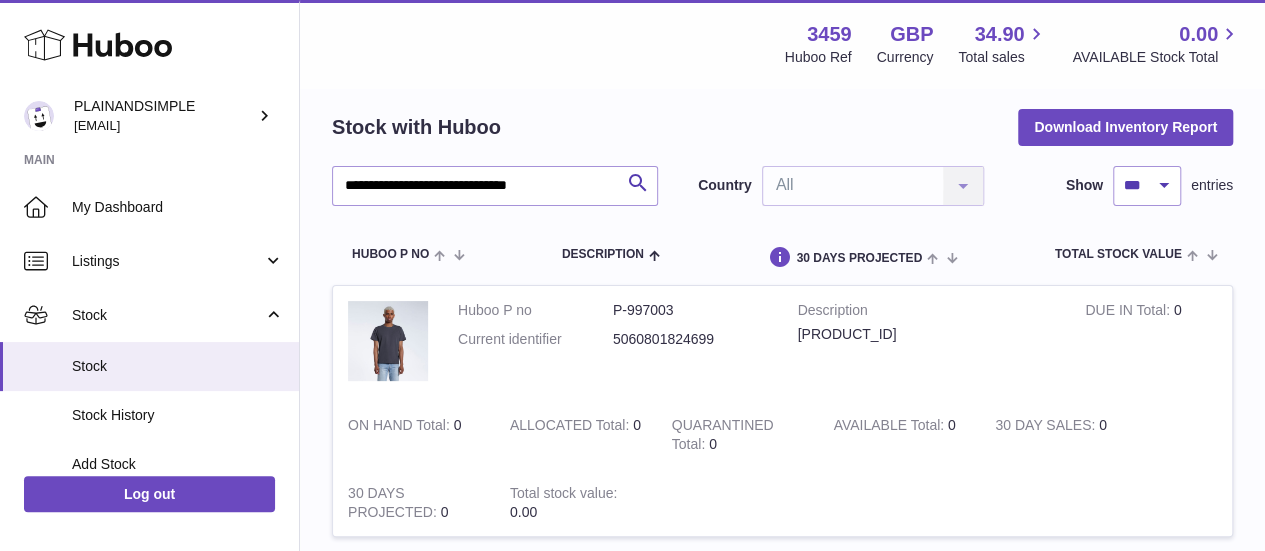 scroll, scrollTop: 0, scrollLeft: 0, axis: both 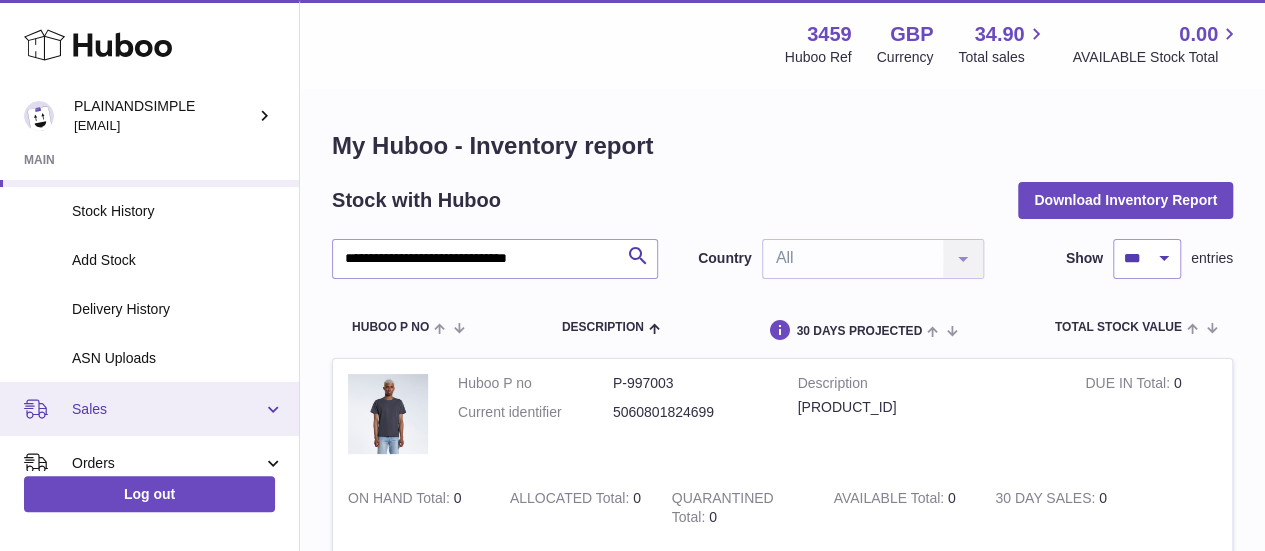 click on "Sales" at bounding box center (167, 409) 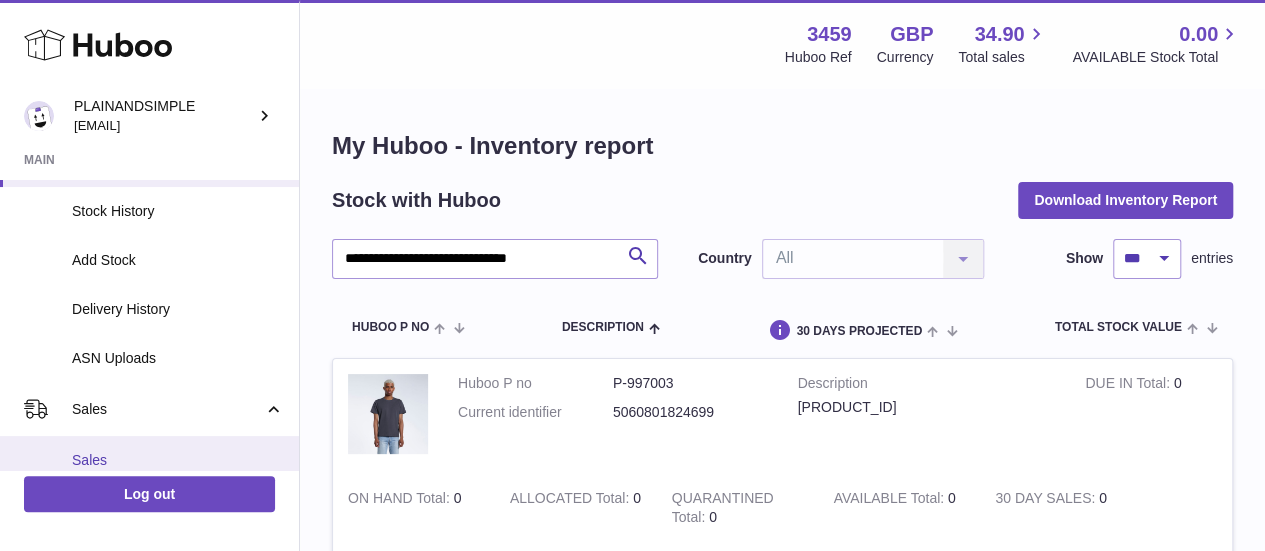 click on "Sales" at bounding box center (178, 460) 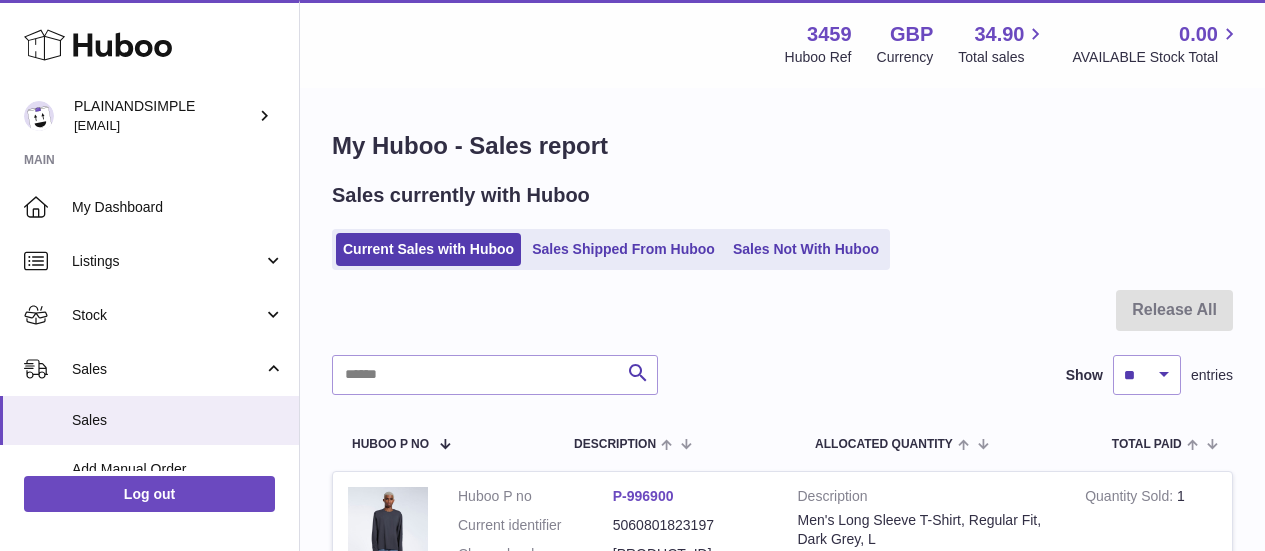 scroll, scrollTop: 0, scrollLeft: 0, axis: both 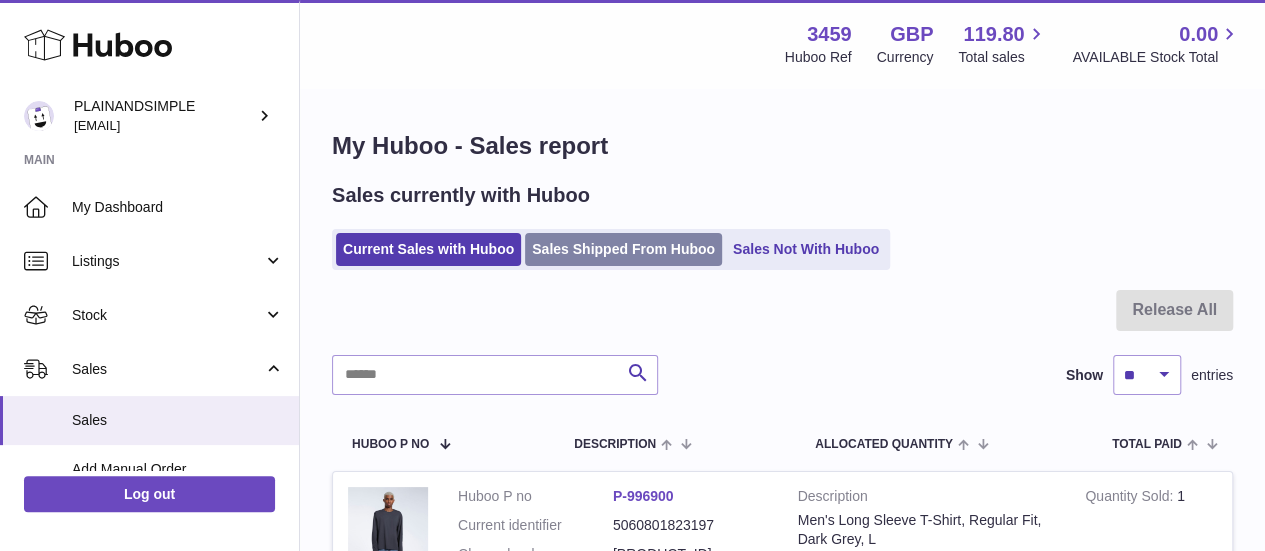 click on "Sales Shipped From Huboo" at bounding box center (623, 249) 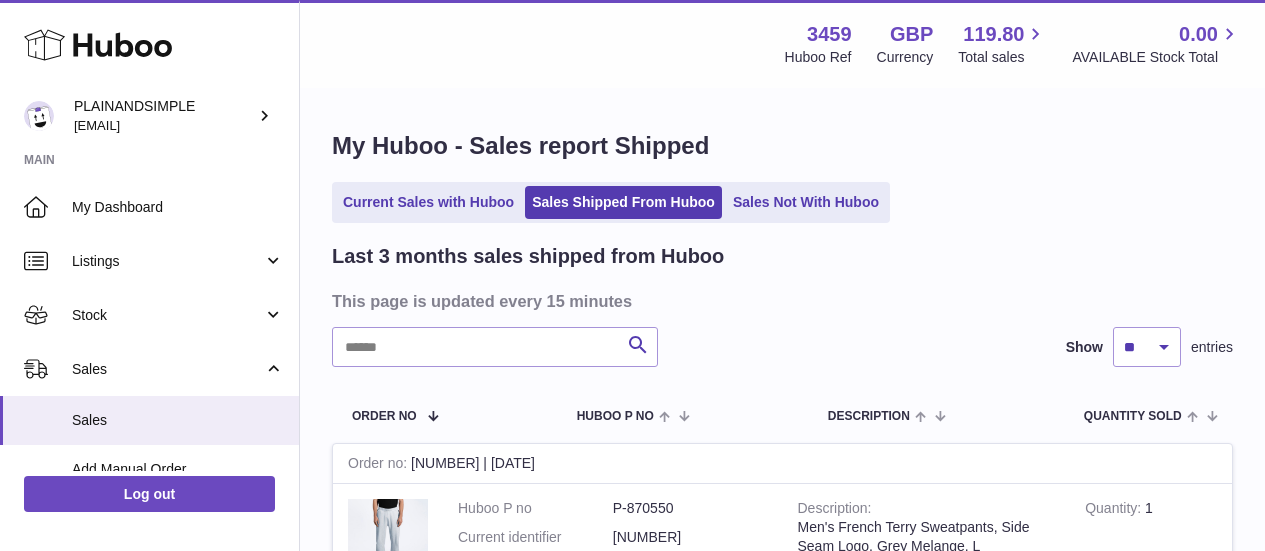 scroll, scrollTop: 0, scrollLeft: 0, axis: both 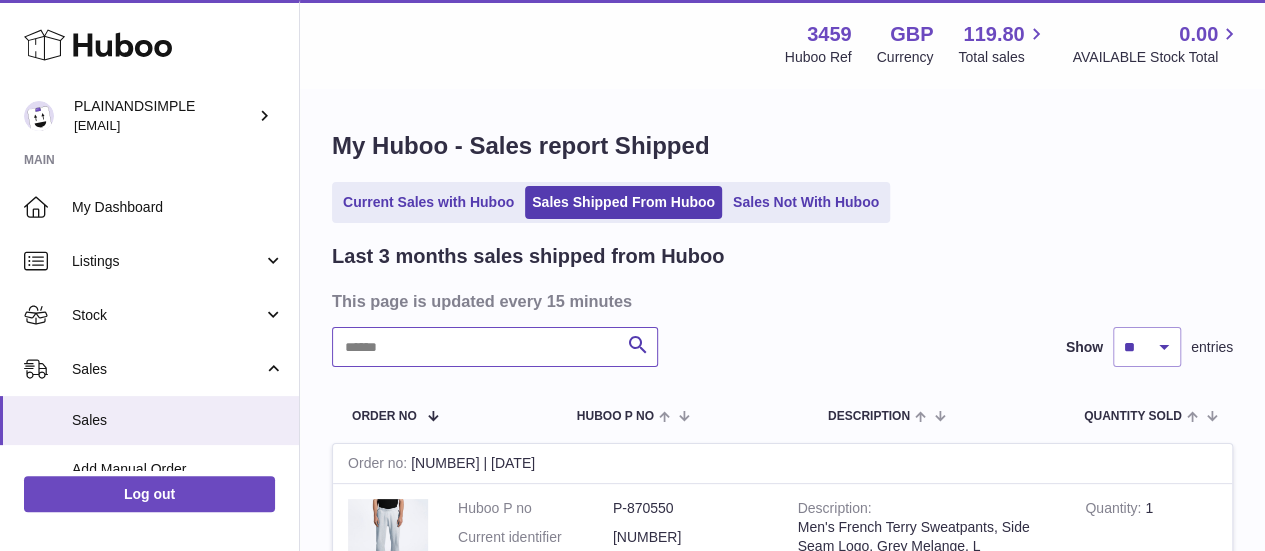 click at bounding box center [495, 347] 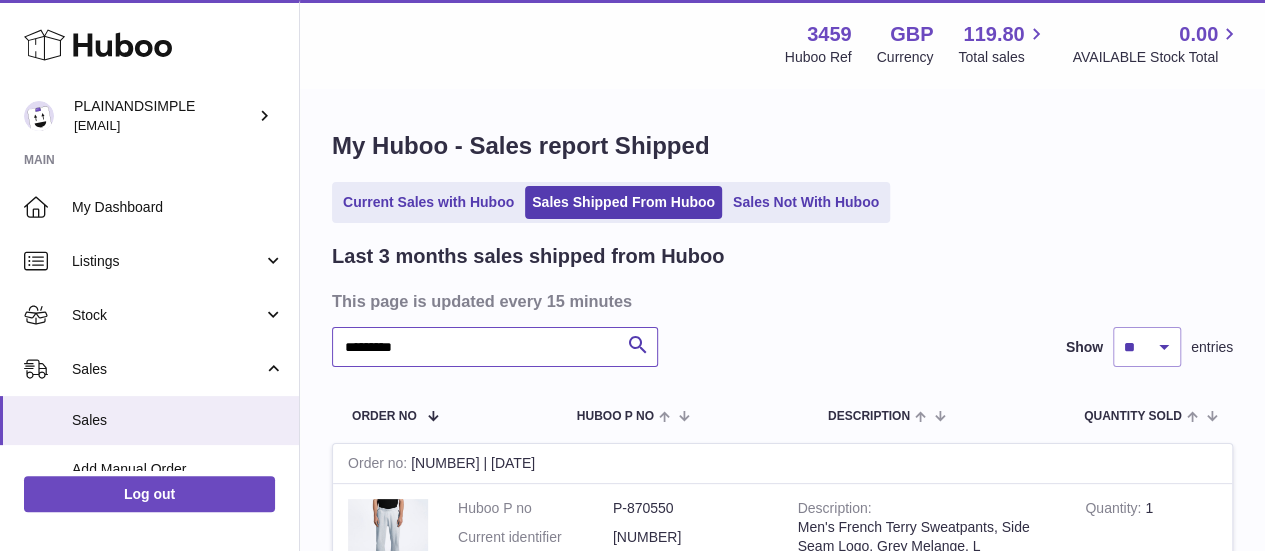 type on "*********" 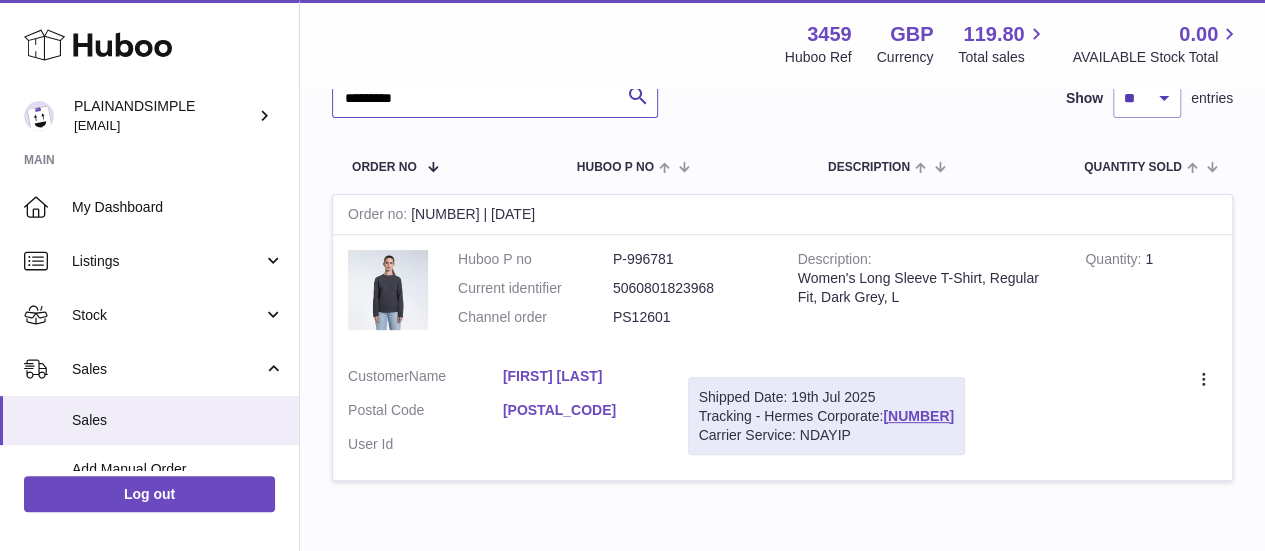 scroll, scrollTop: 285, scrollLeft: 0, axis: vertical 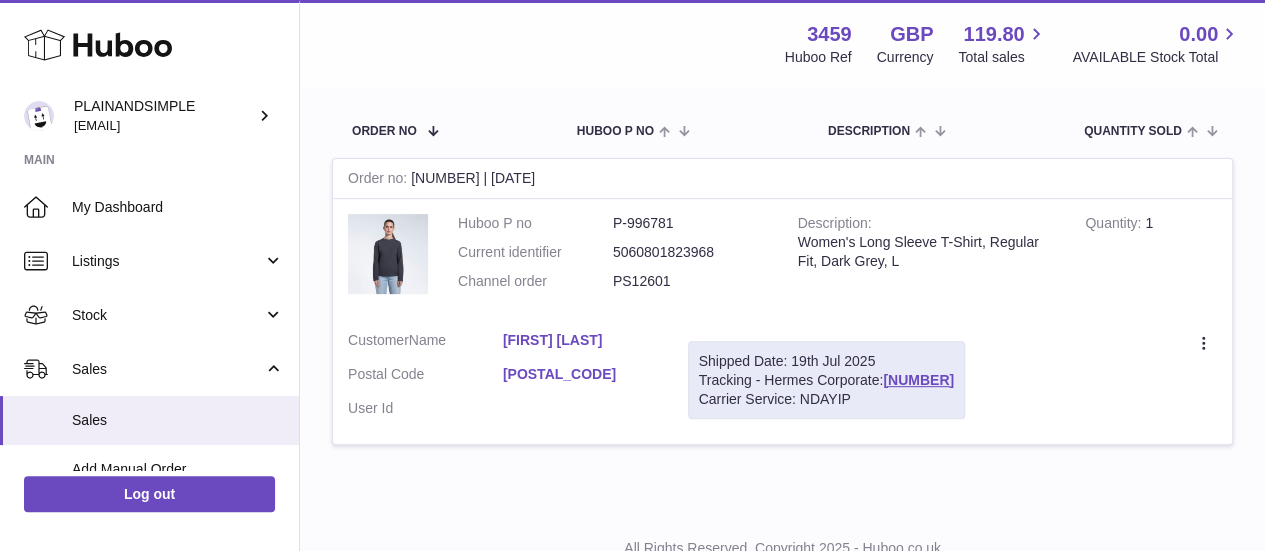 click on "Order no
121250260 | 18th Jul" at bounding box center (782, 179) 